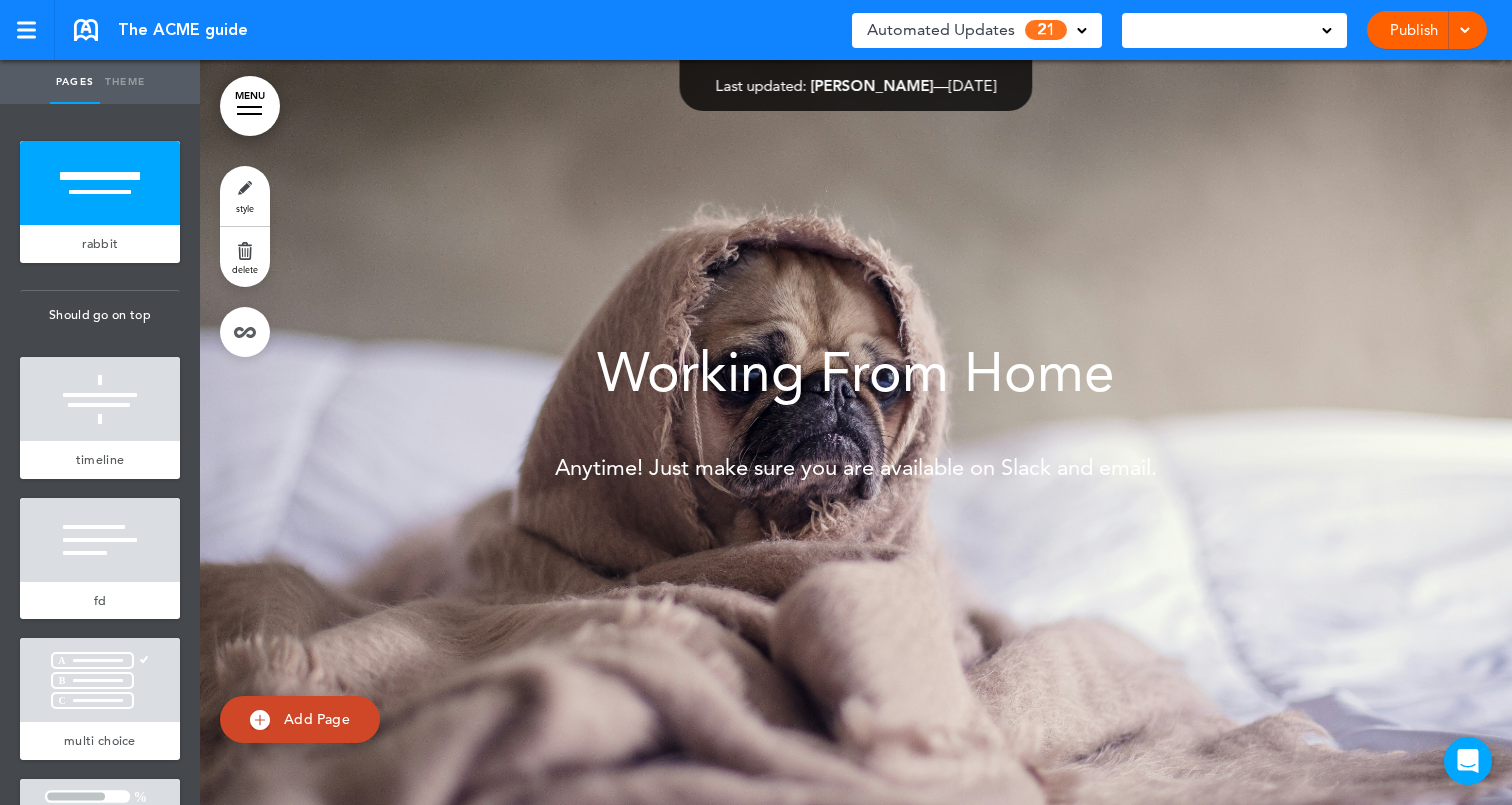 scroll, scrollTop: 0, scrollLeft: 0, axis: both 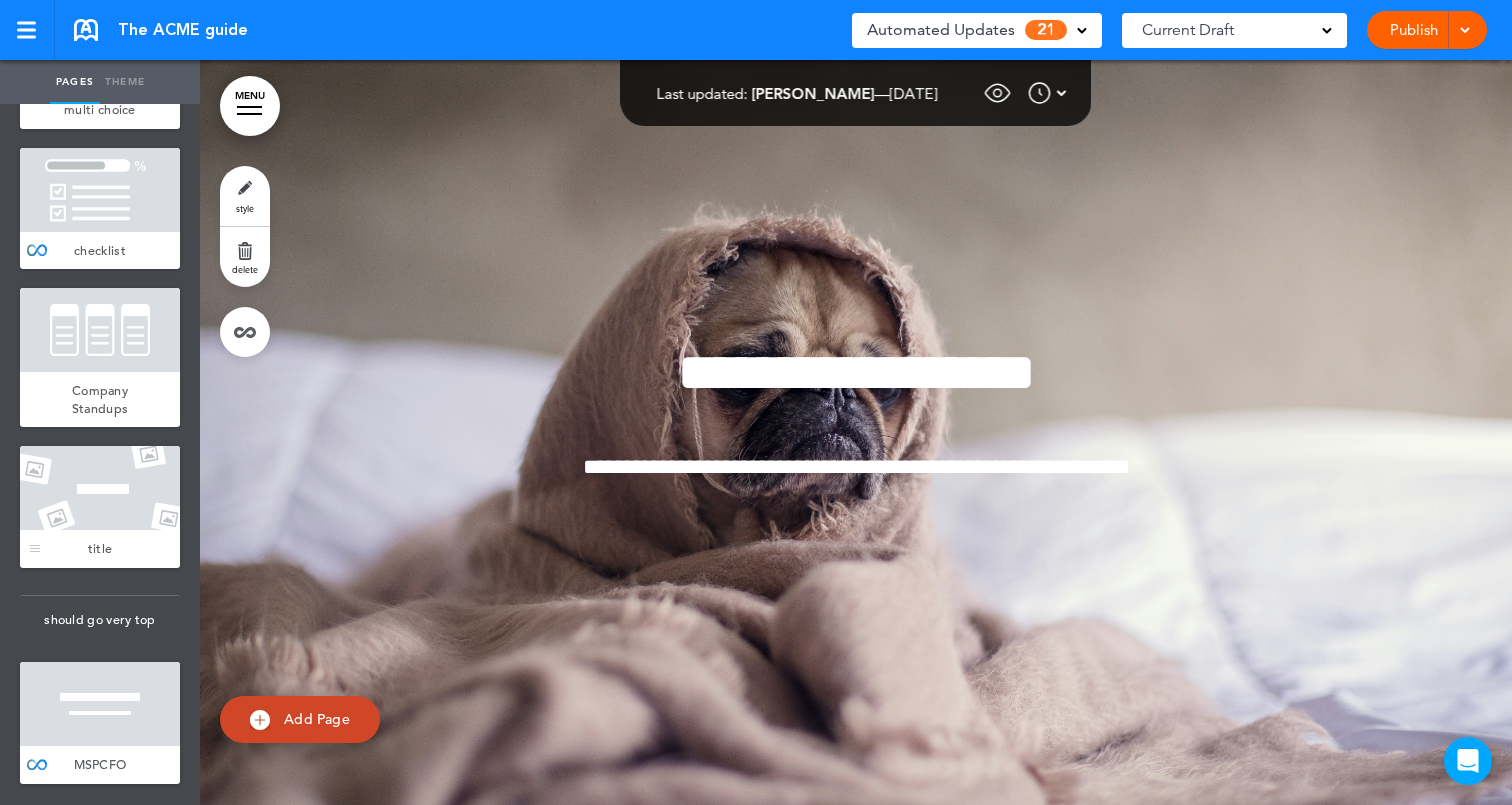 click at bounding box center (100, 488) 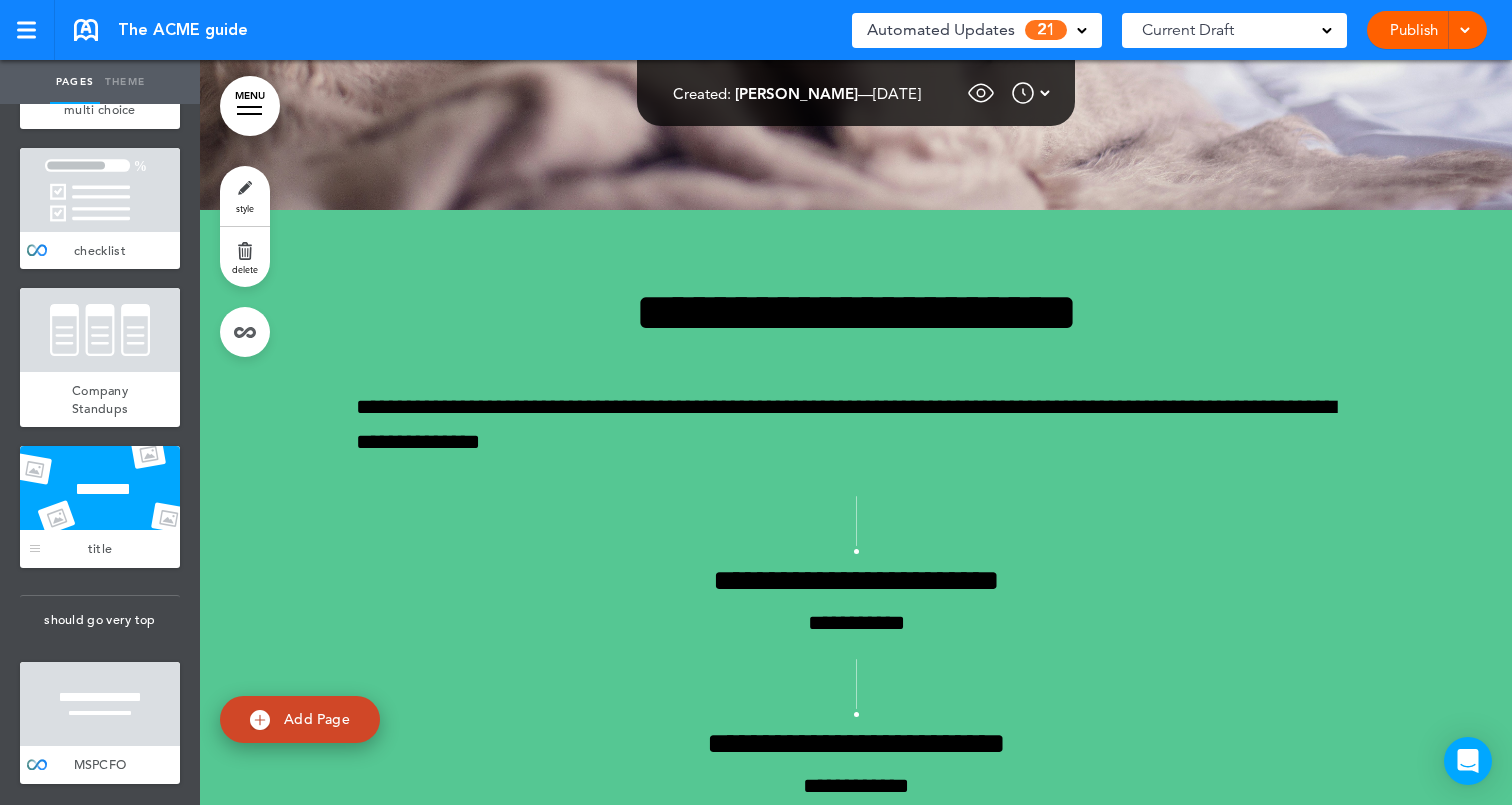 scroll, scrollTop: 5450, scrollLeft: 0, axis: vertical 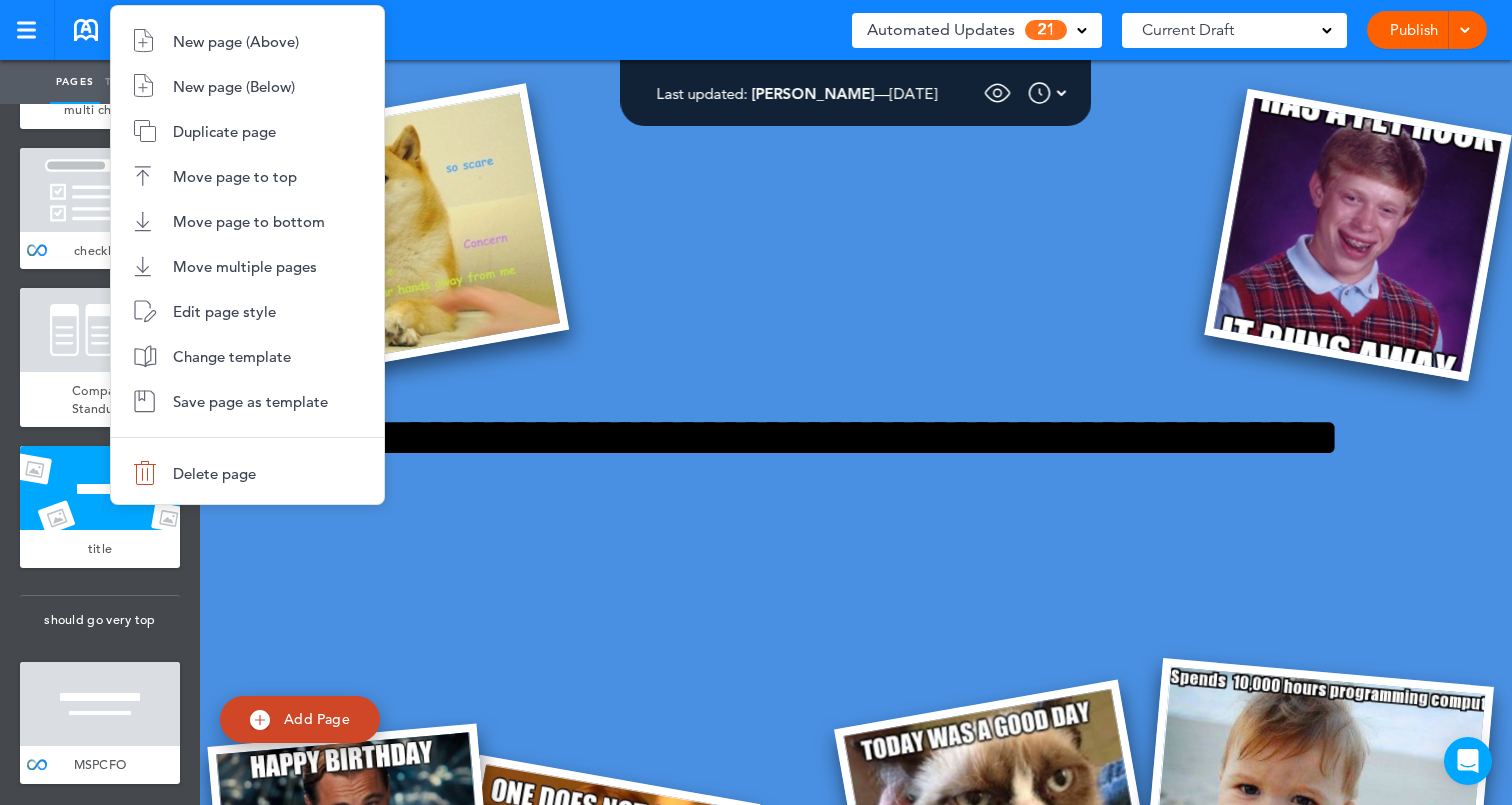 click at bounding box center (756, 402) 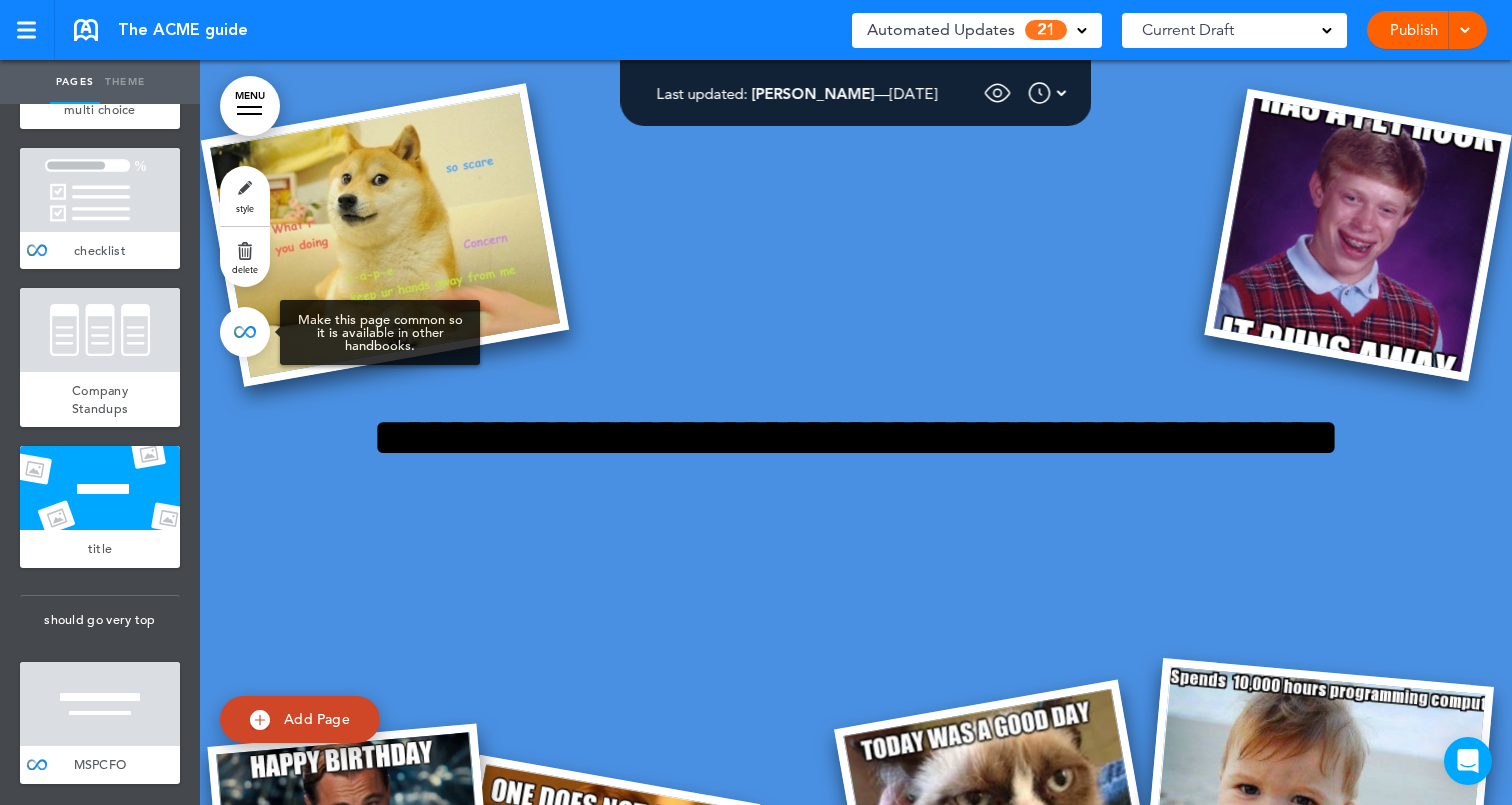 click at bounding box center [245, 332] 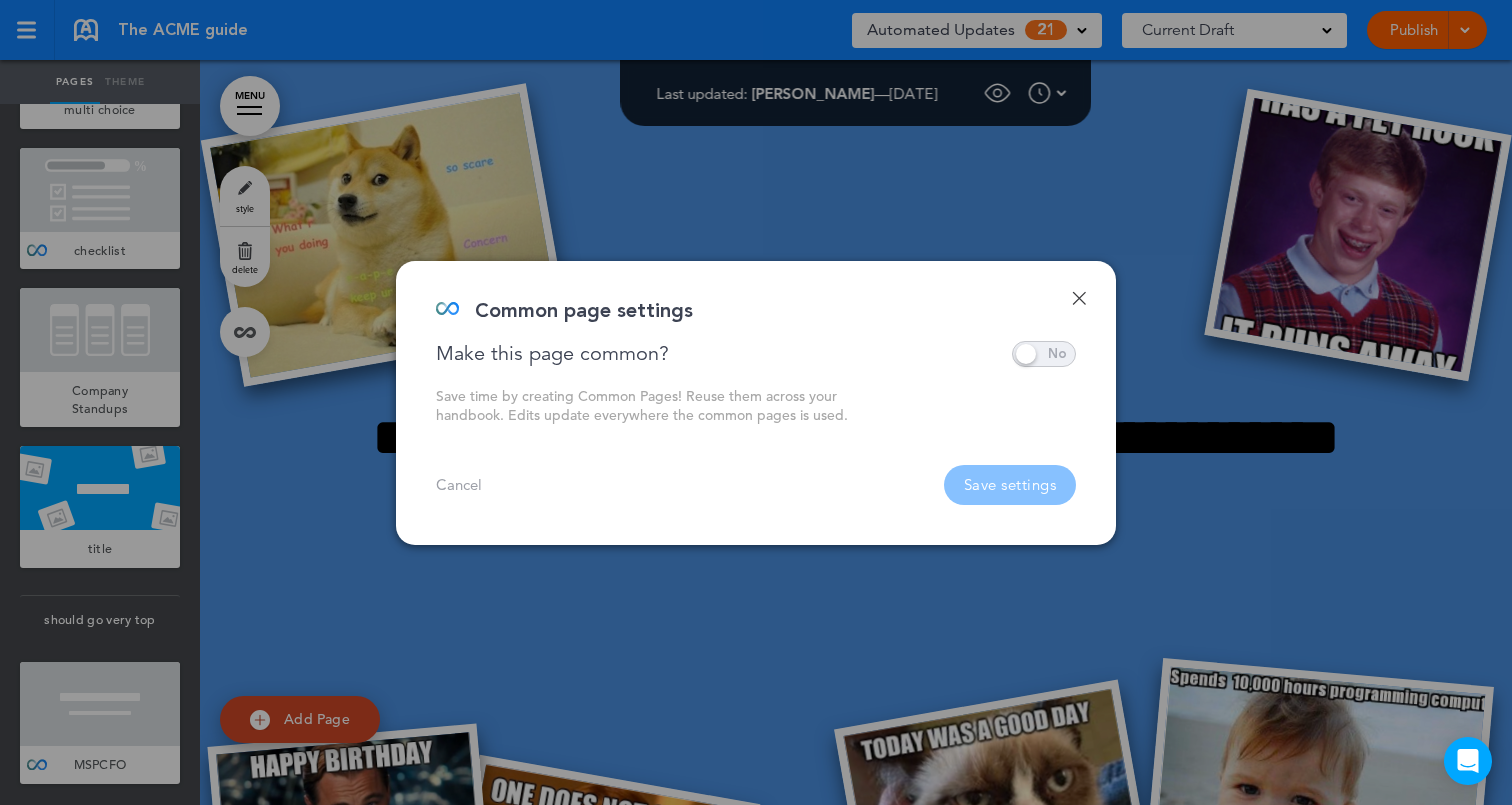 click at bounding box center (1044, 354) 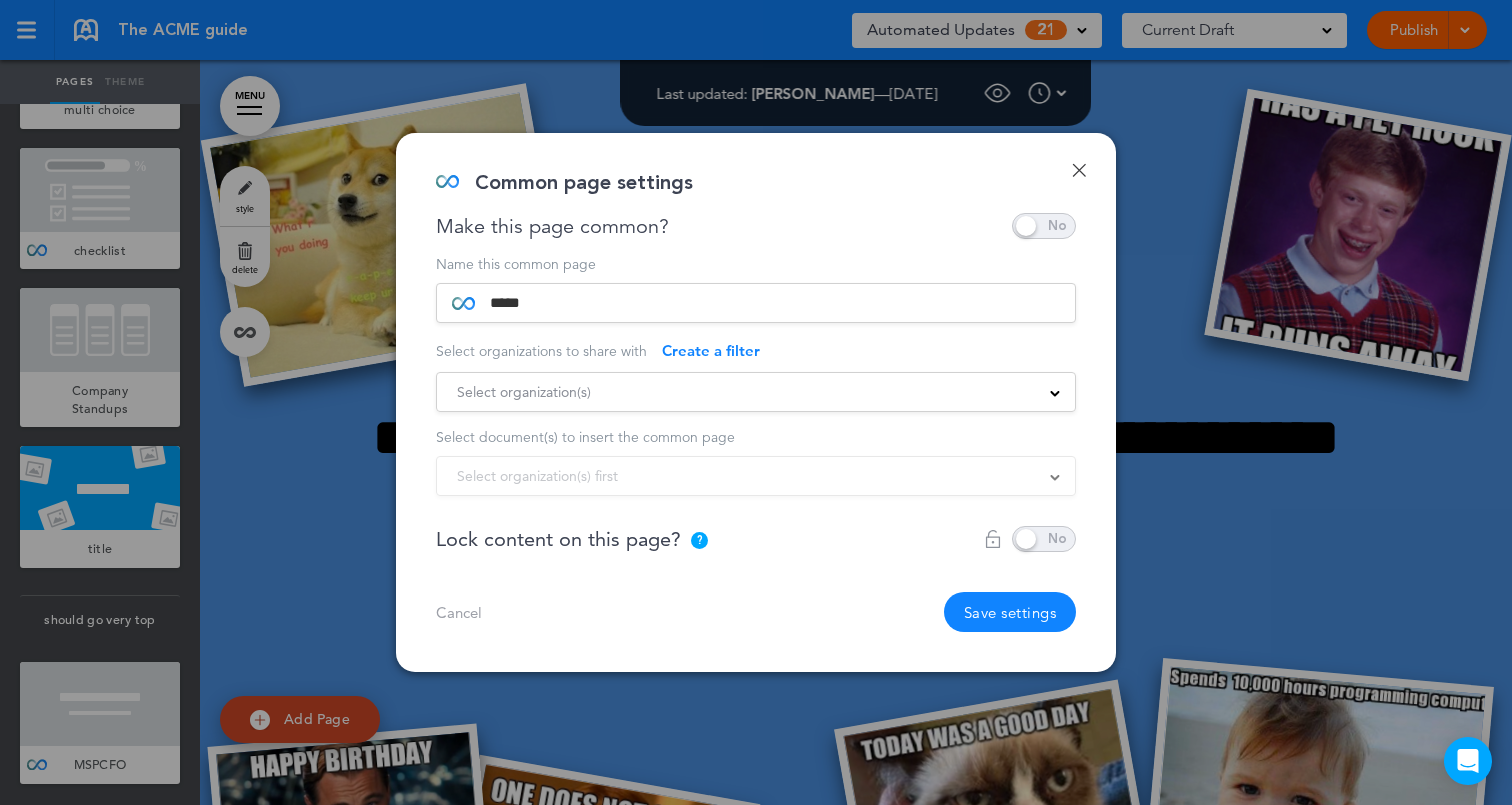 click on "Select organization(s)" at bounding box center (756, 392) 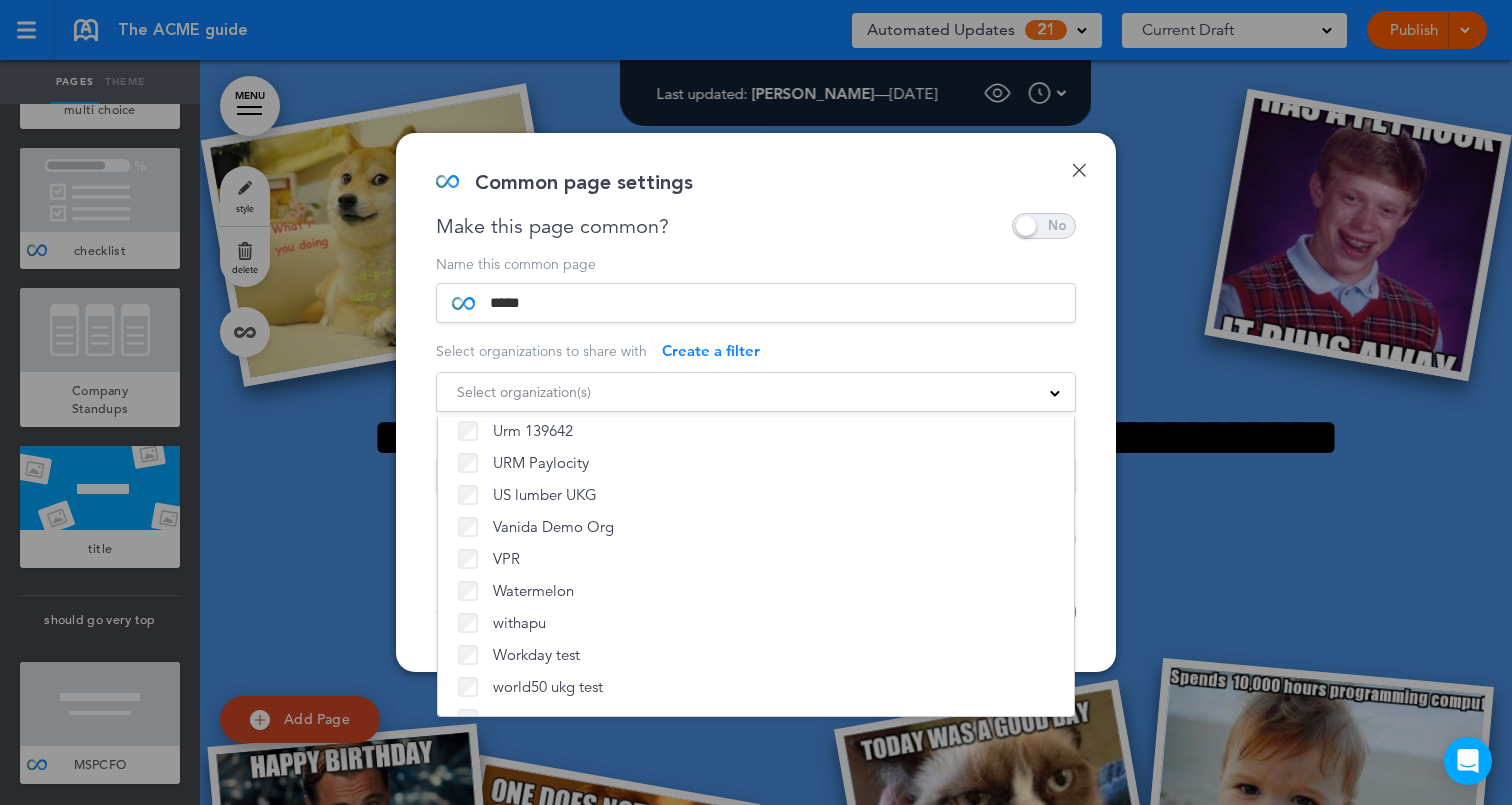 scroll, scrollTop: 3333, scrollLeft: 0, axis: vertical 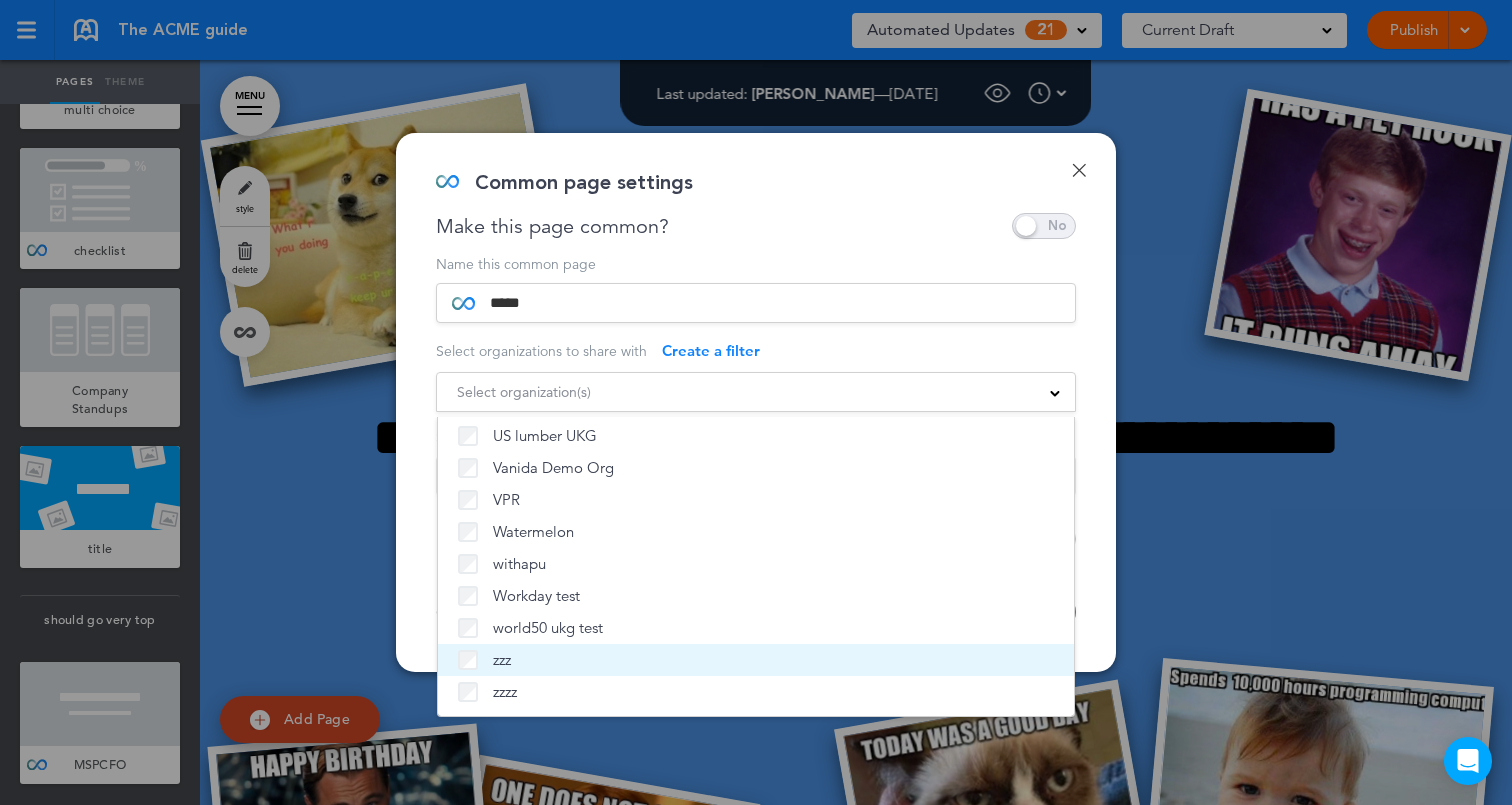 click on "zzz" at bounding box center [756, 660] 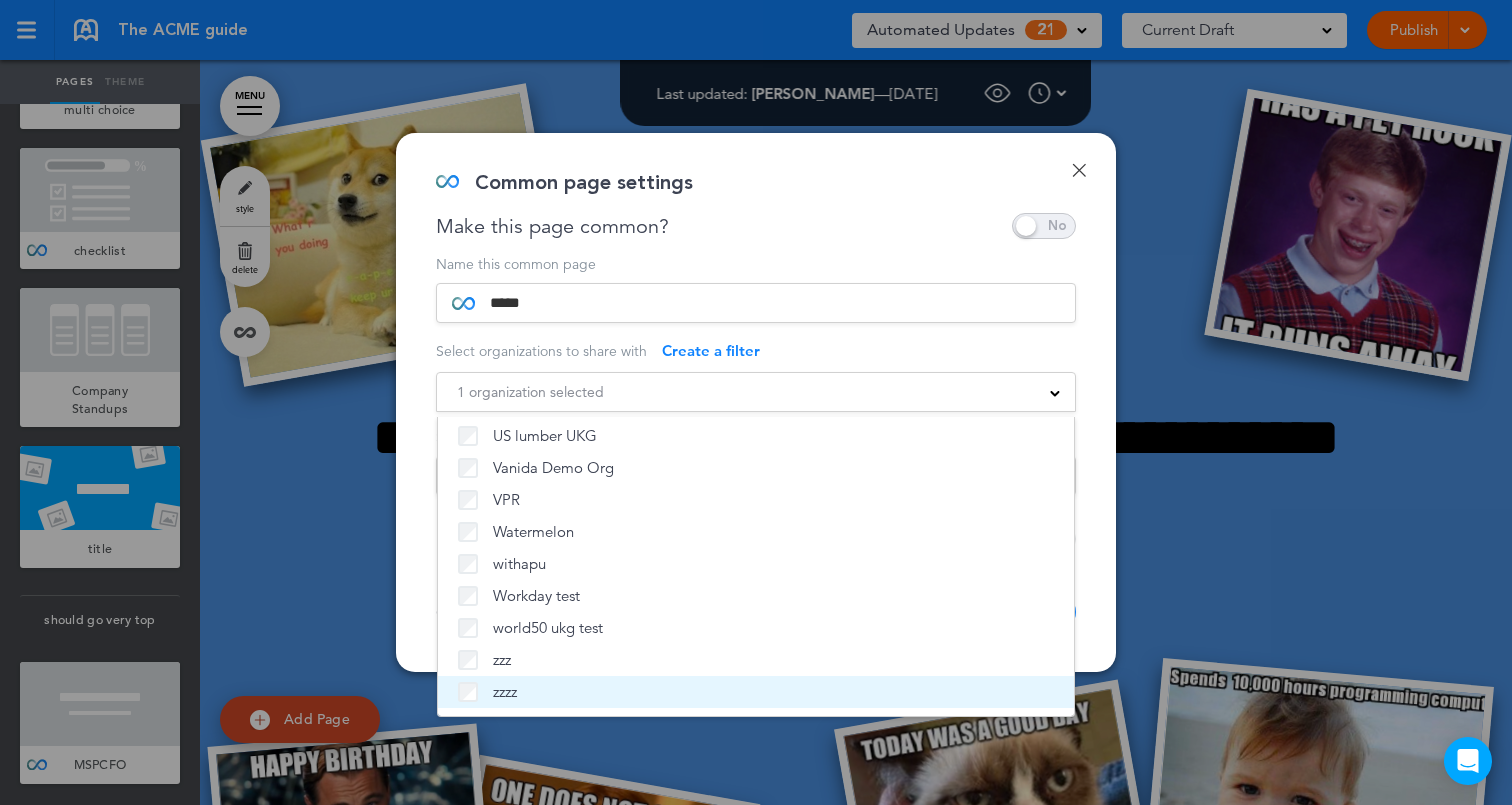 click on "zzzz" at bounding box center [756, 692] 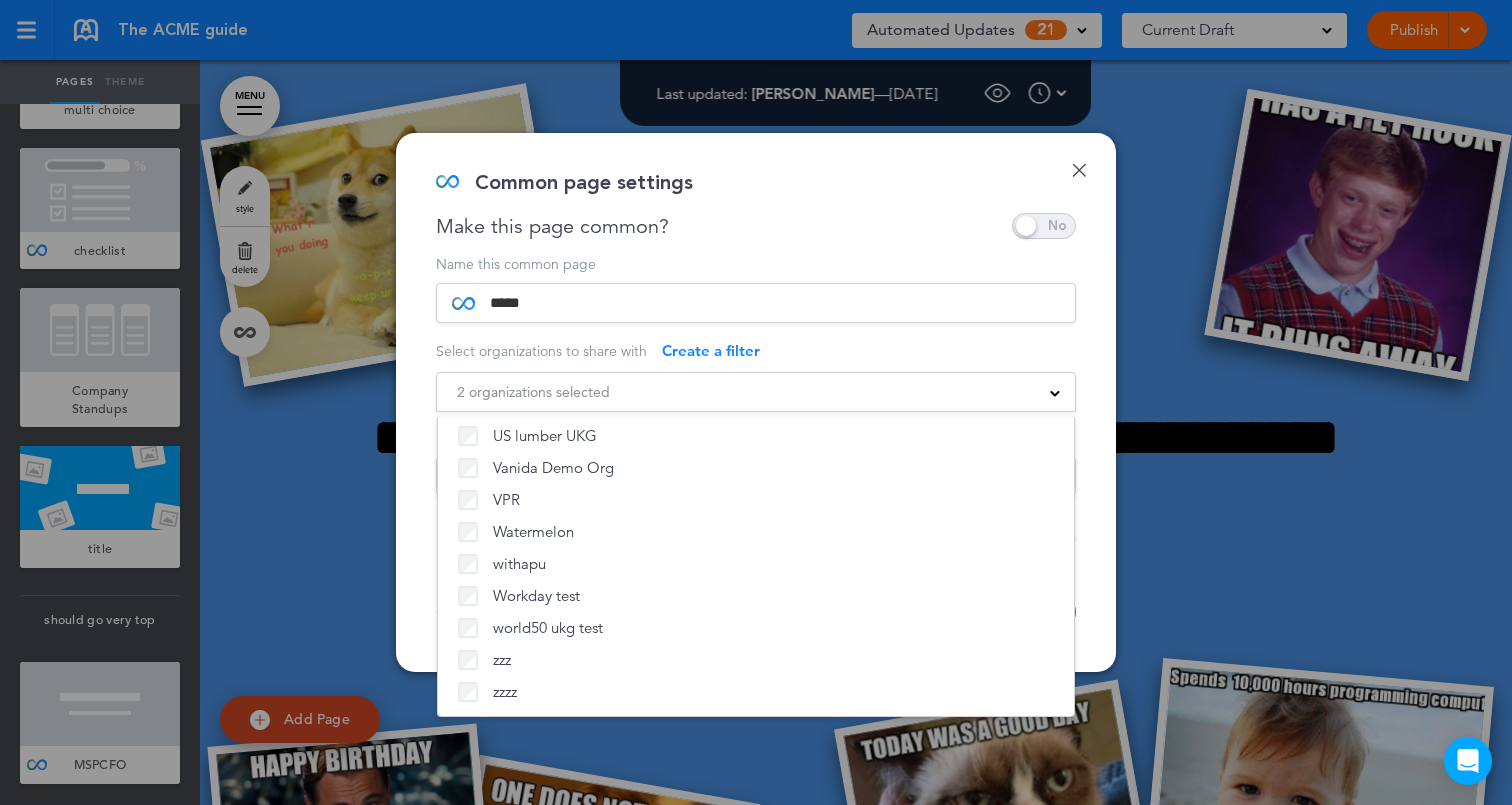 click on "**********" at bounding box center (756, 402) 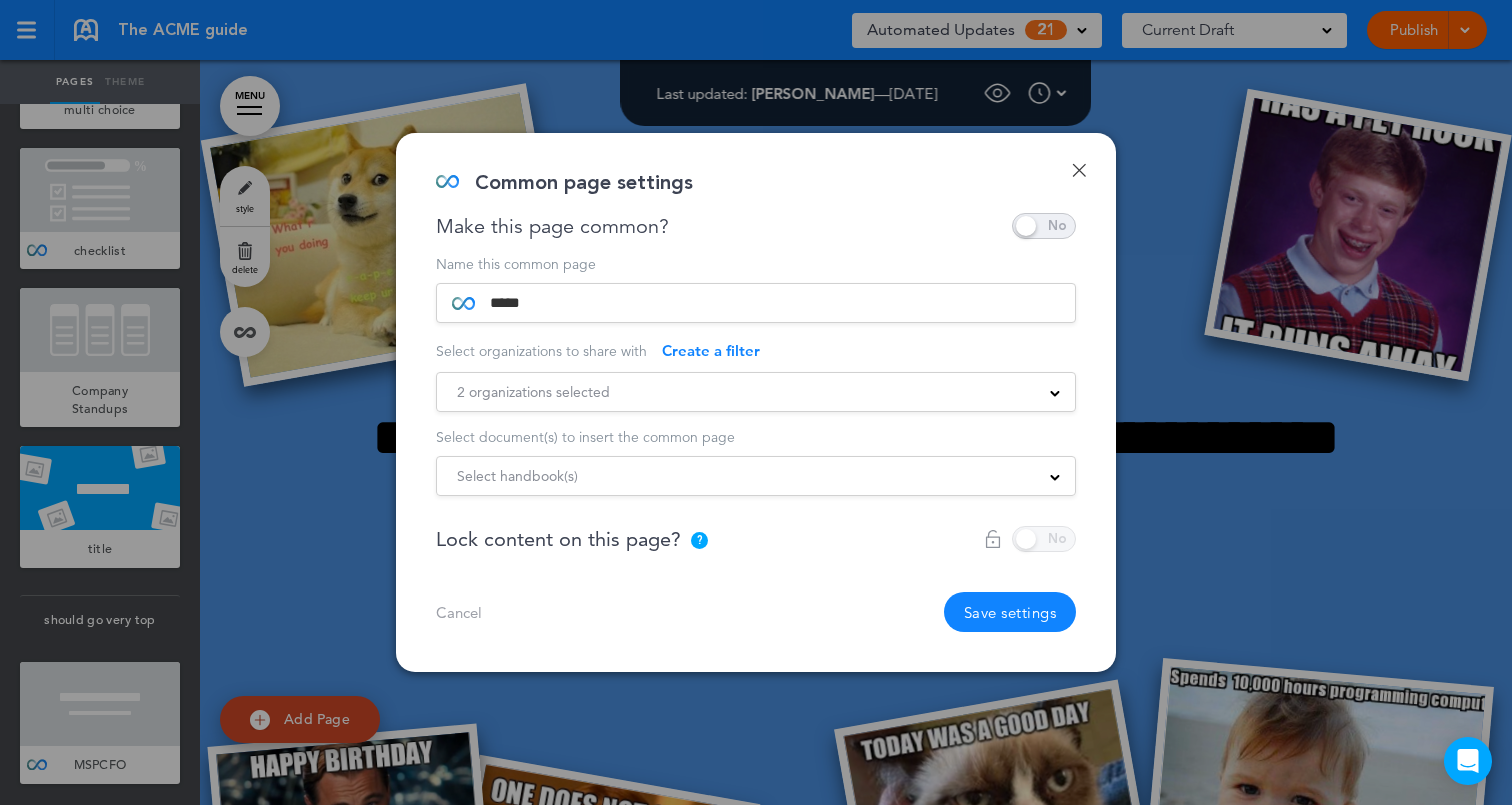 click on "Select handbook(s)" at bounding box center (517, 476) 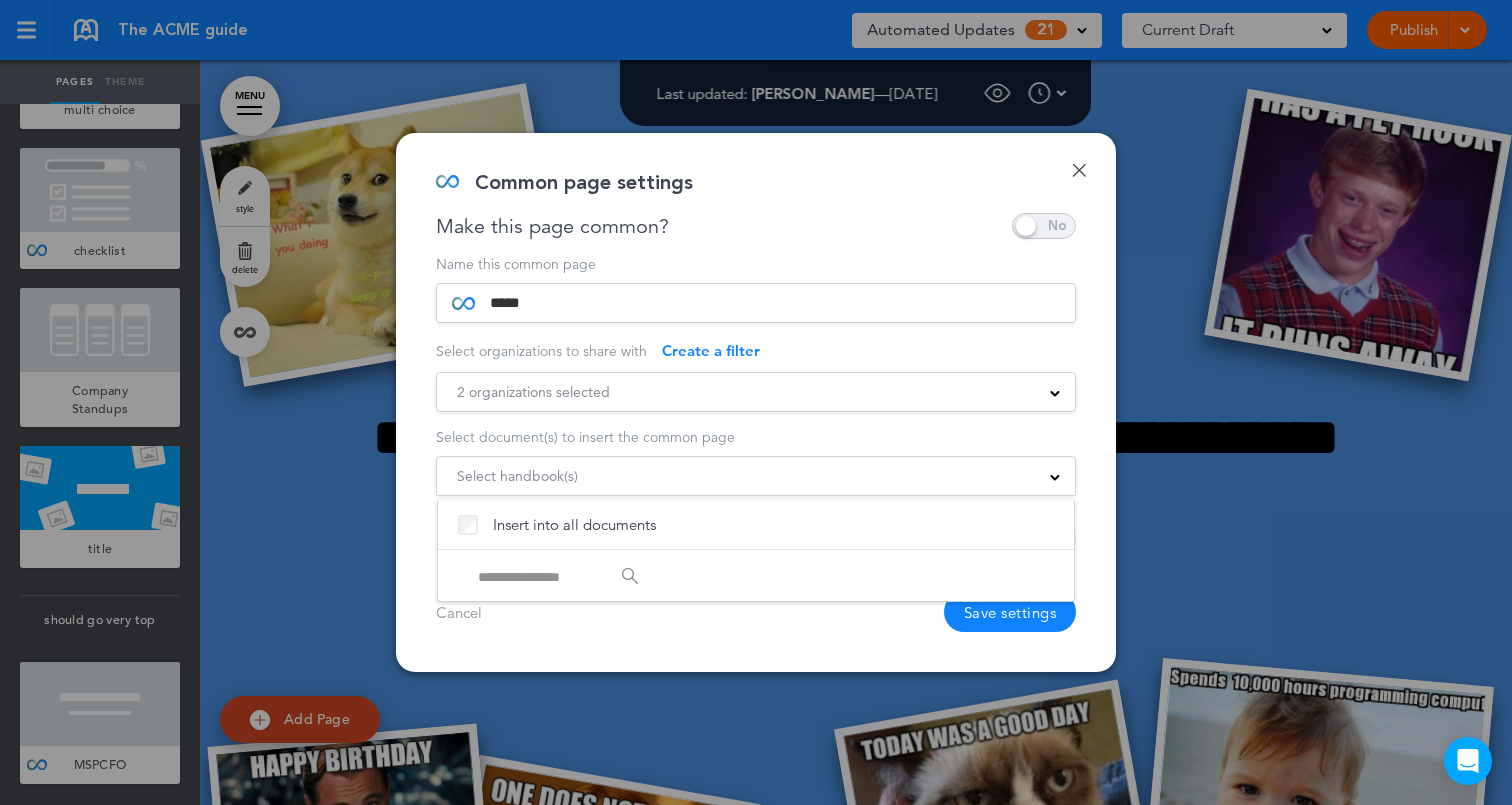 click on "Select handbook(s)" at bounding box center [517, 476] 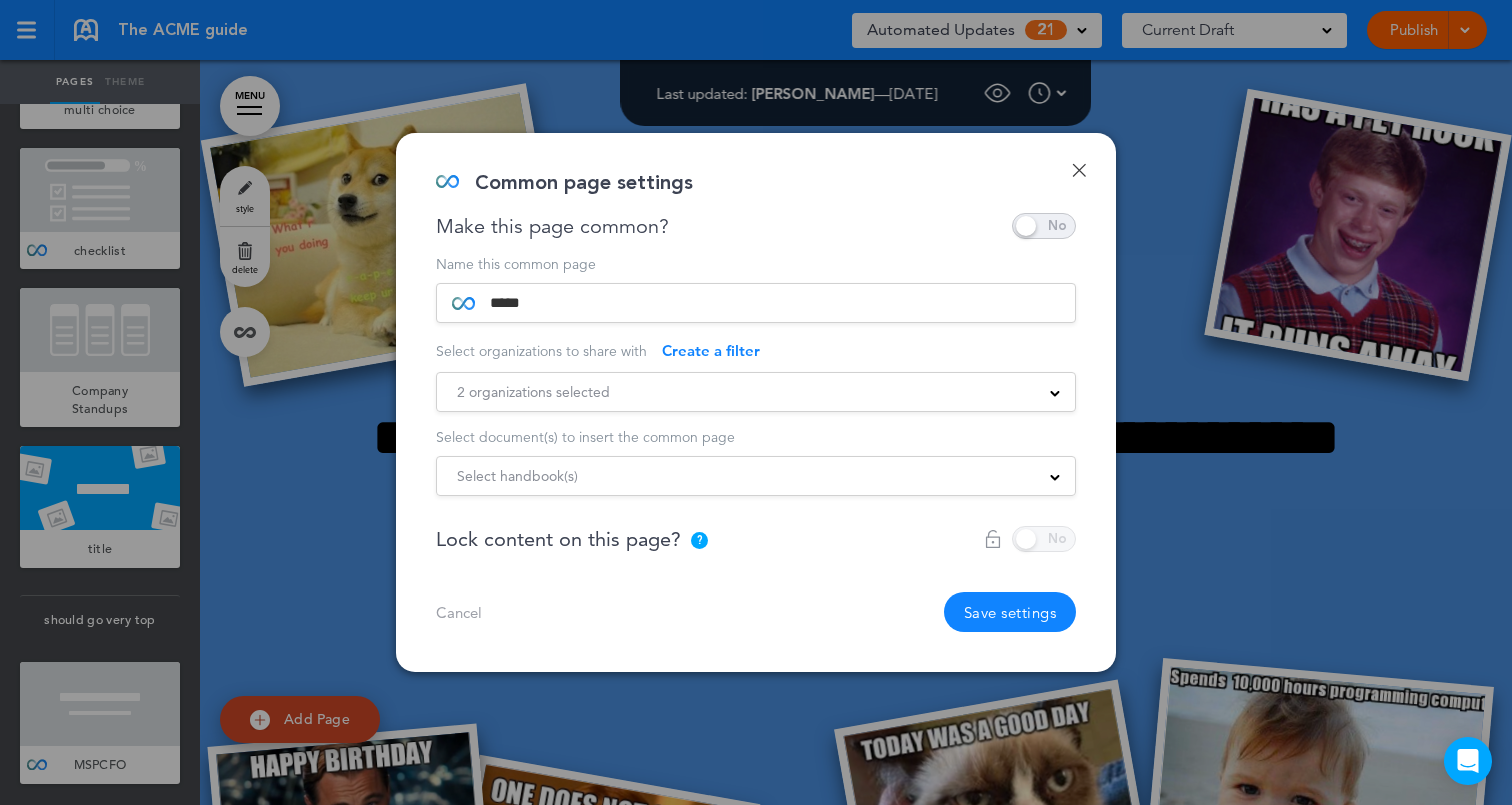 click on "2 organizations selected" at bounding box center [533, 392] 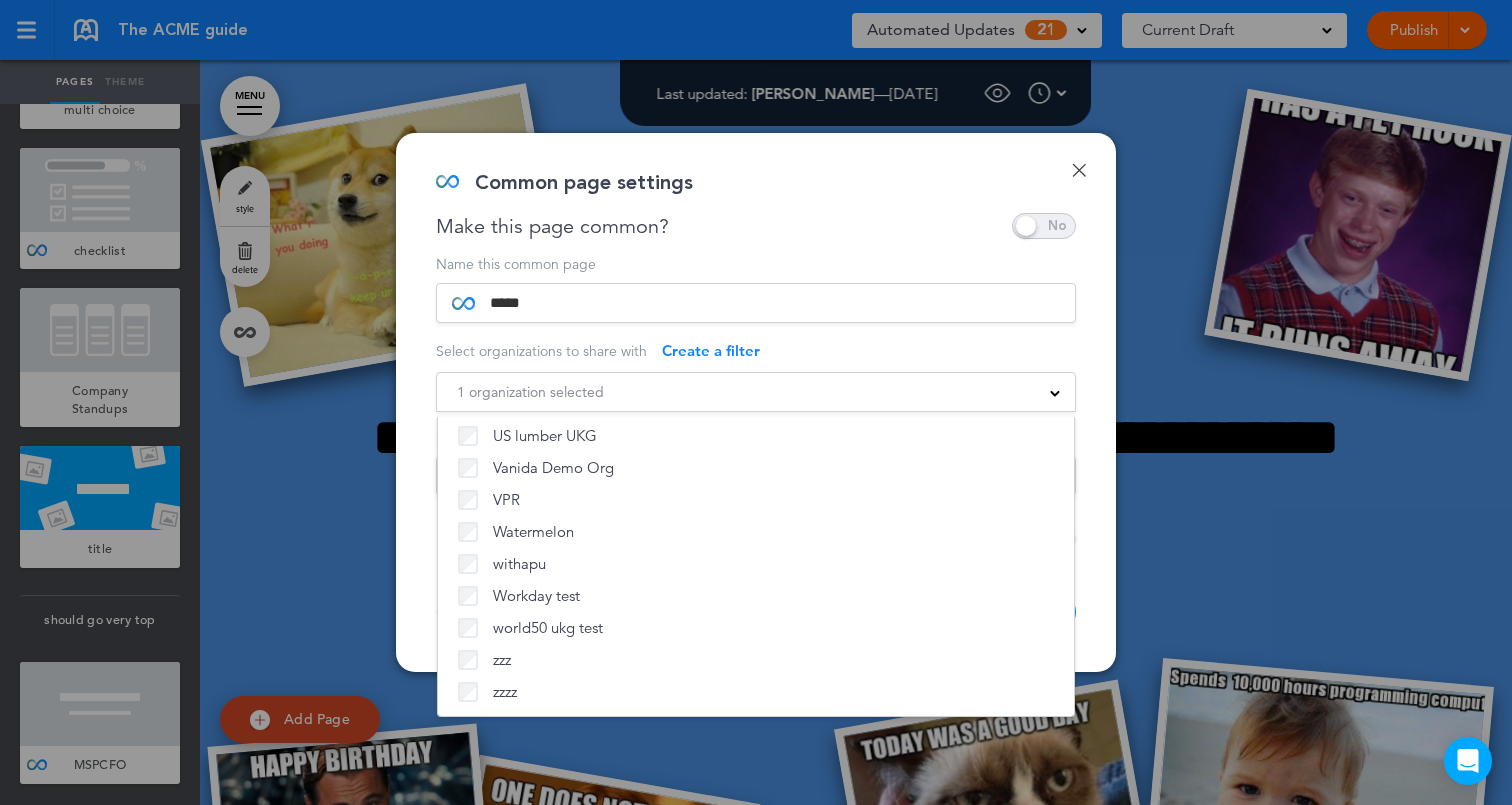 click on "**********" at bounding box center [756, 402] 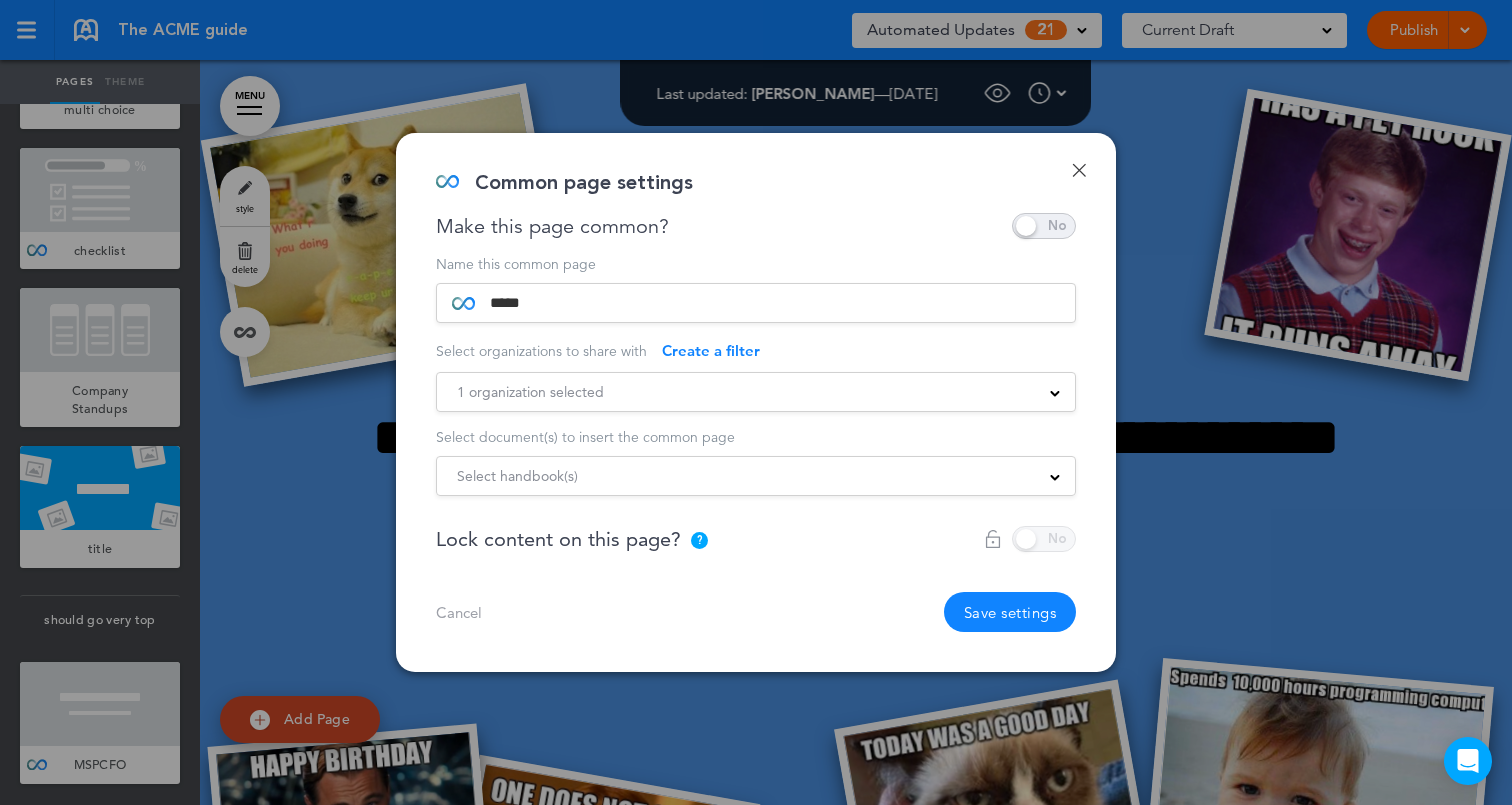 click on "Select handbook(s)
Insert into all documents" at bounding box center (756, 476) 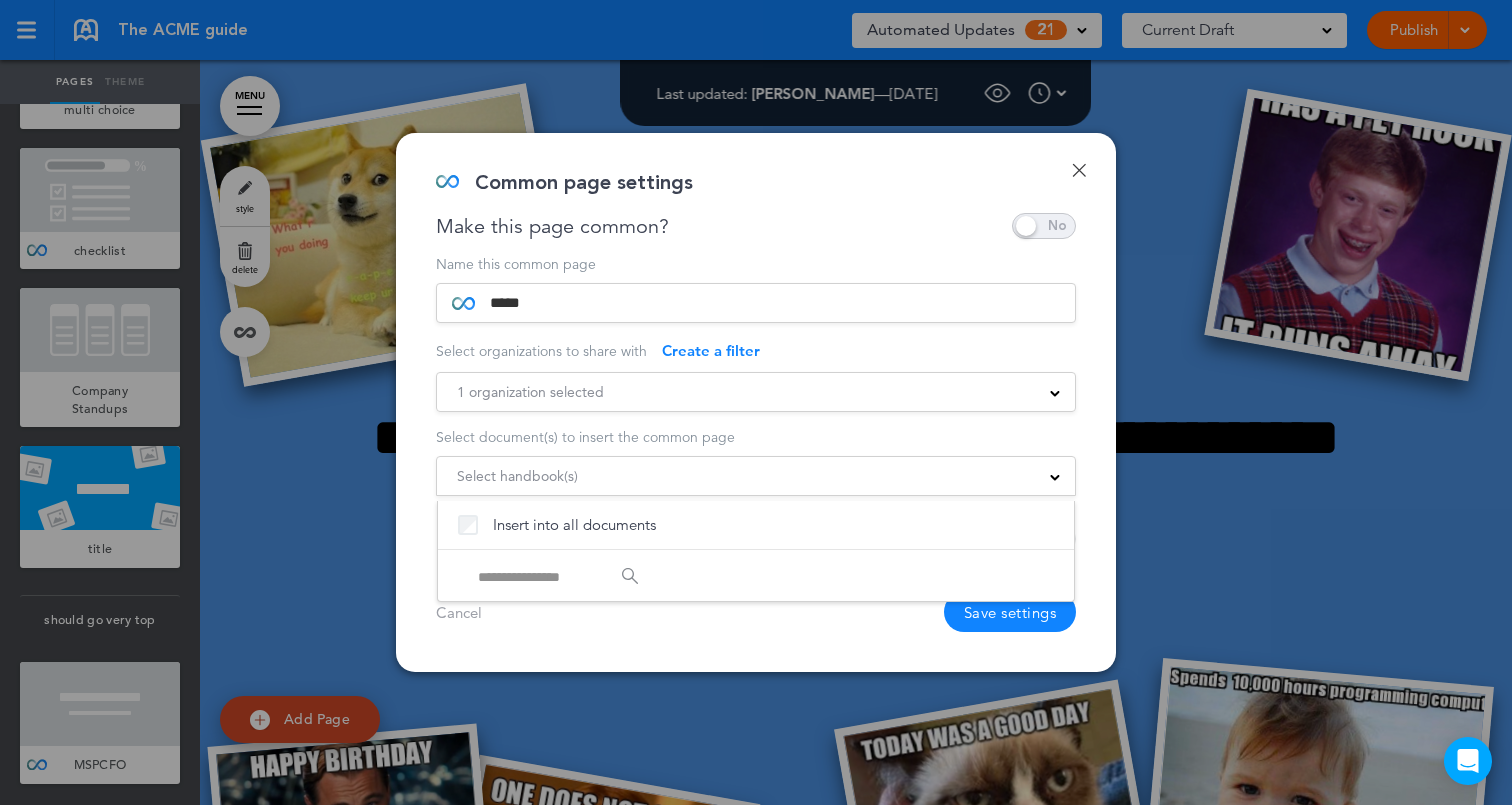 click on "Select handbook(s)" at bounding box center (517, 476) 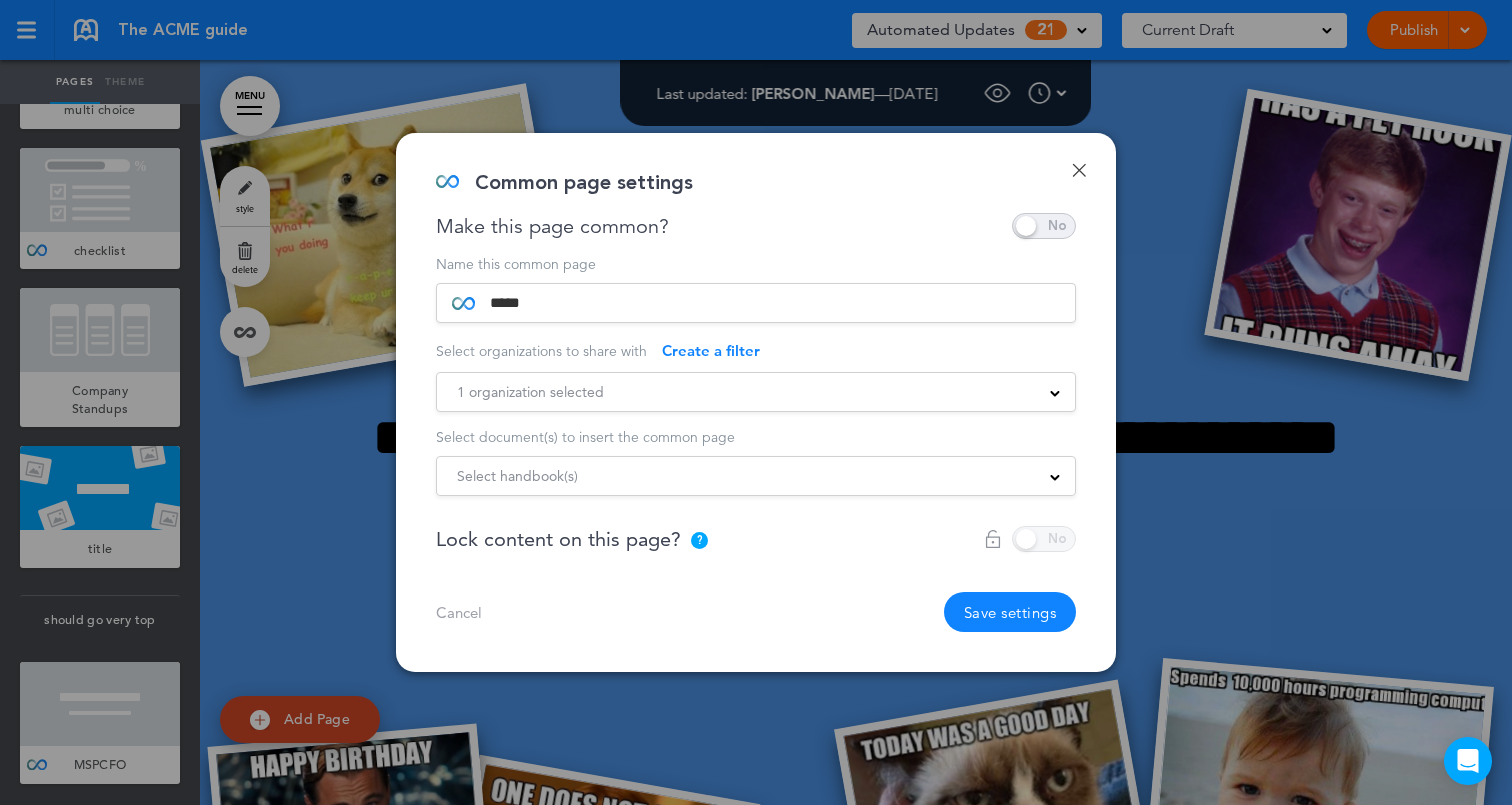 click on "1 organization selected" at bounding box center [530, 392] 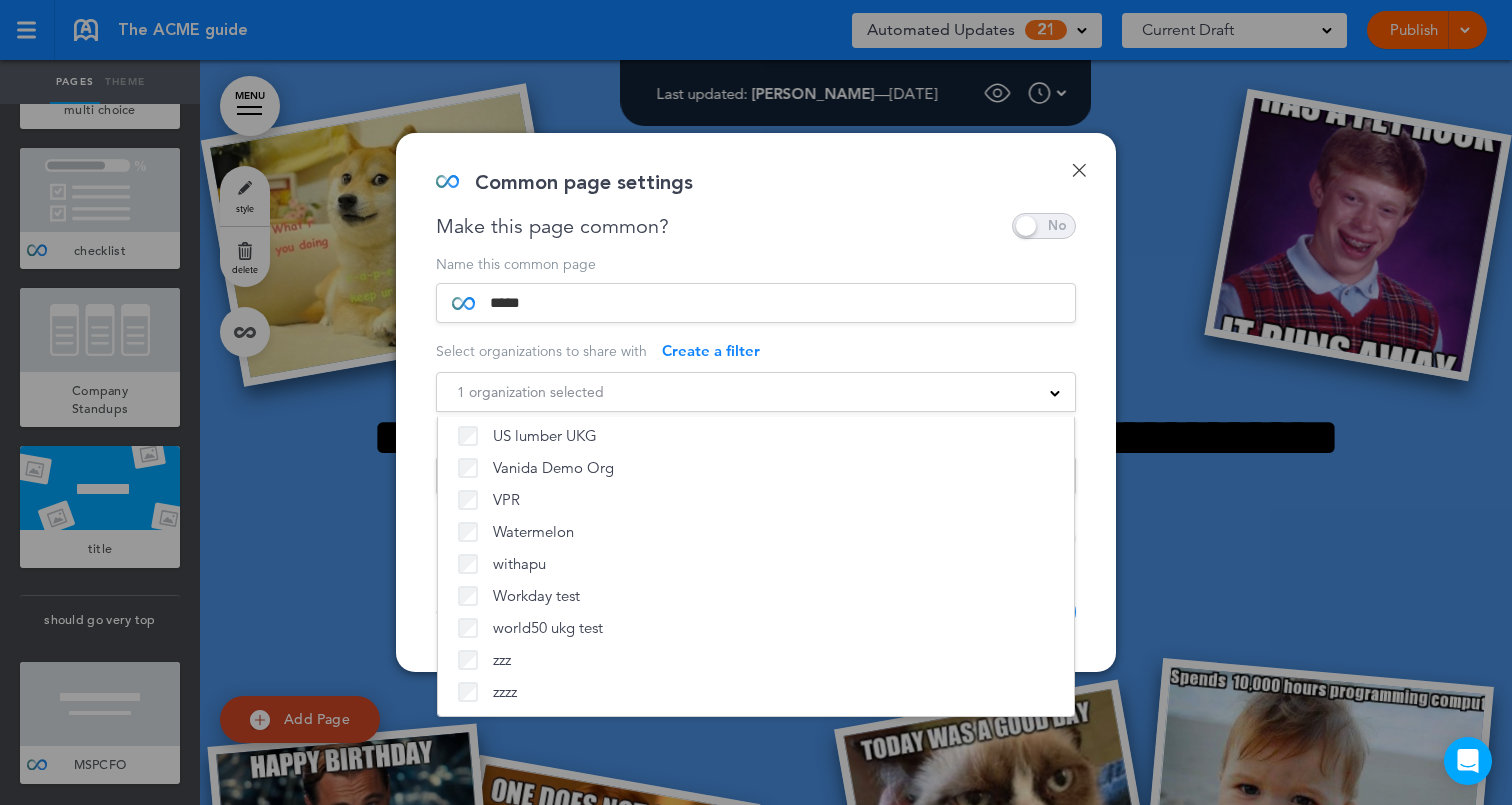 click on "**********" at bounding box center [756, 402] 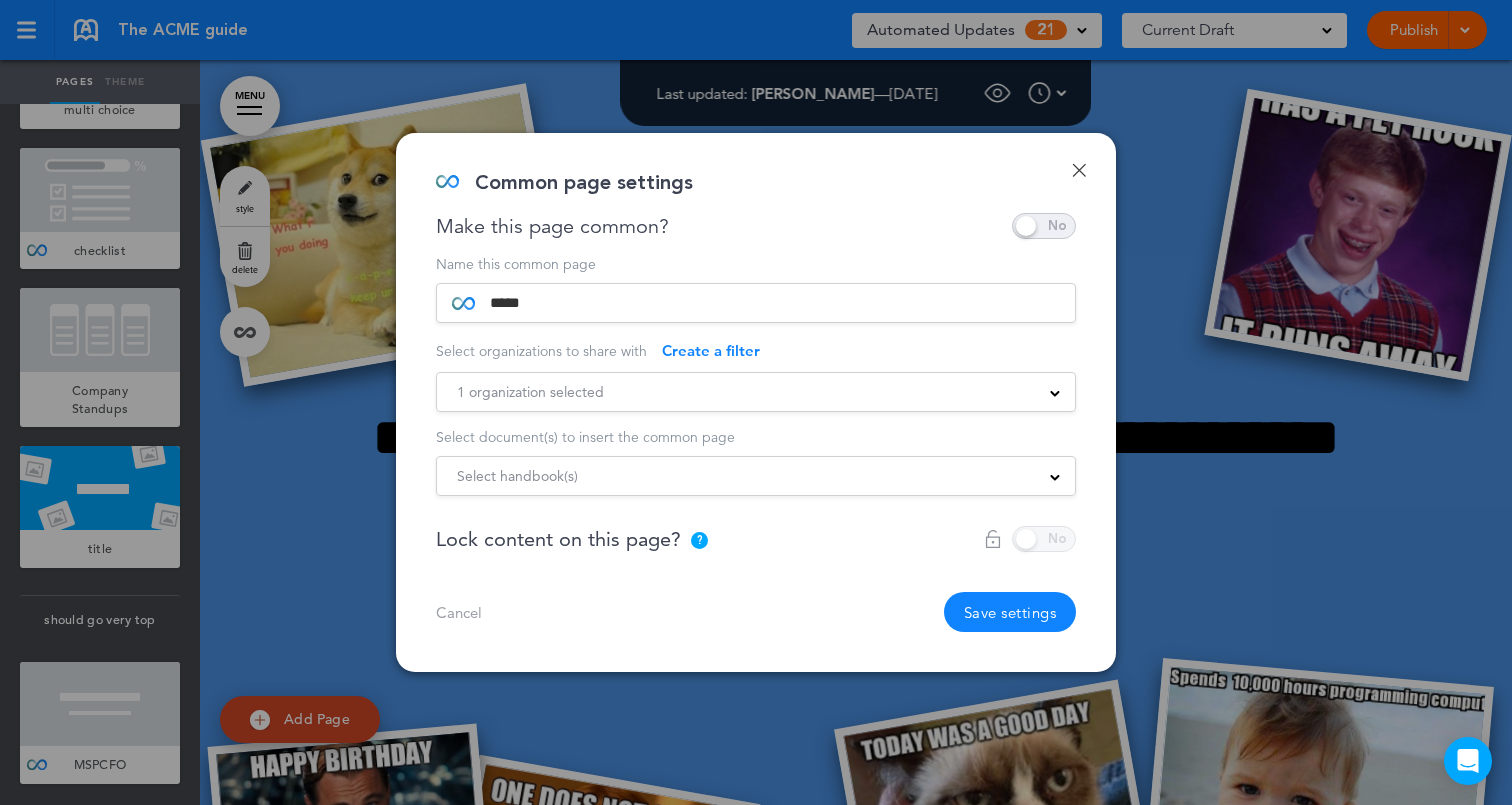click on "Select handbook(s)" at bounding box center [517, 476] 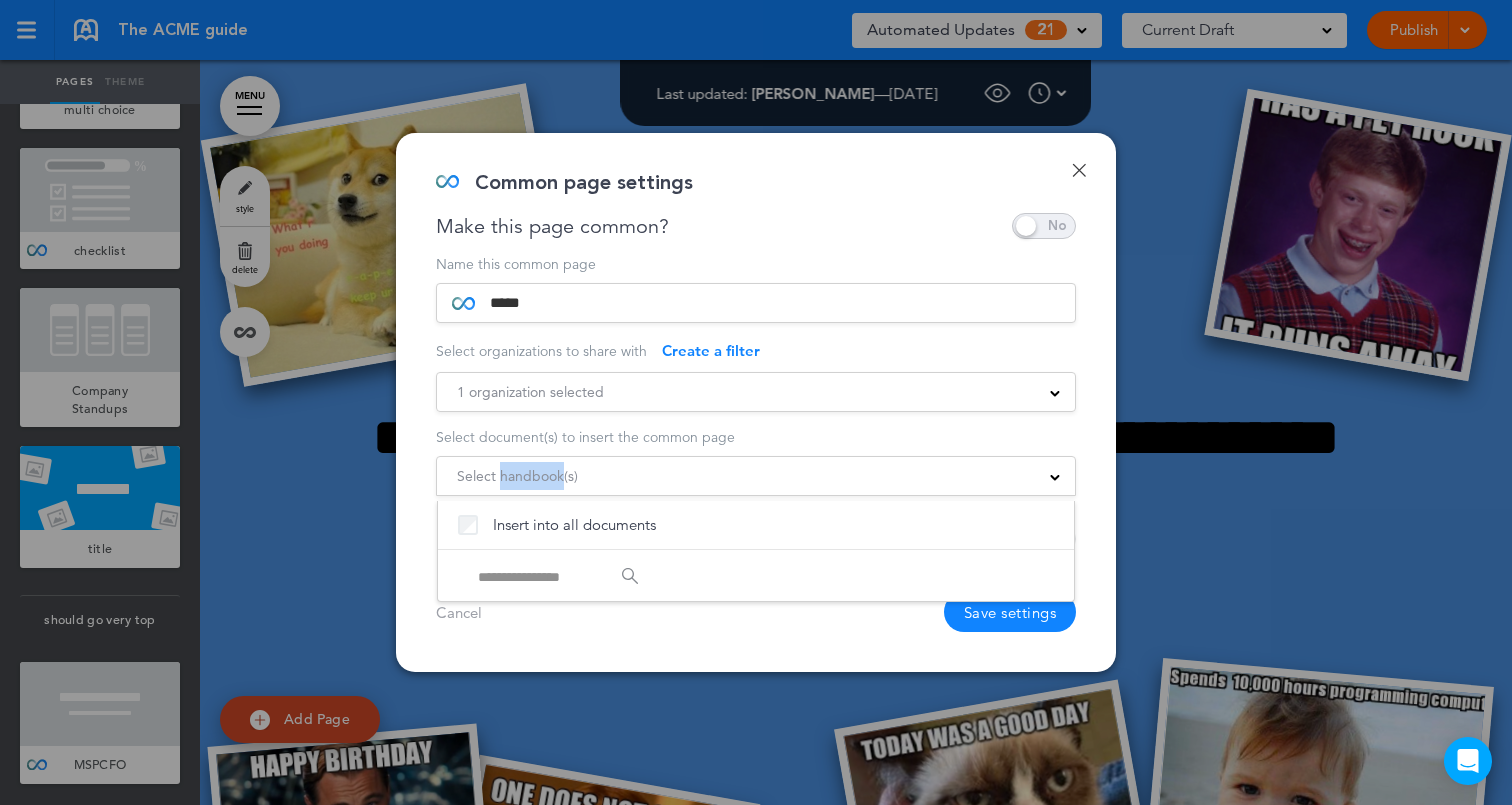 click on "Select handbook(s)" at bounding box center [517, 476] 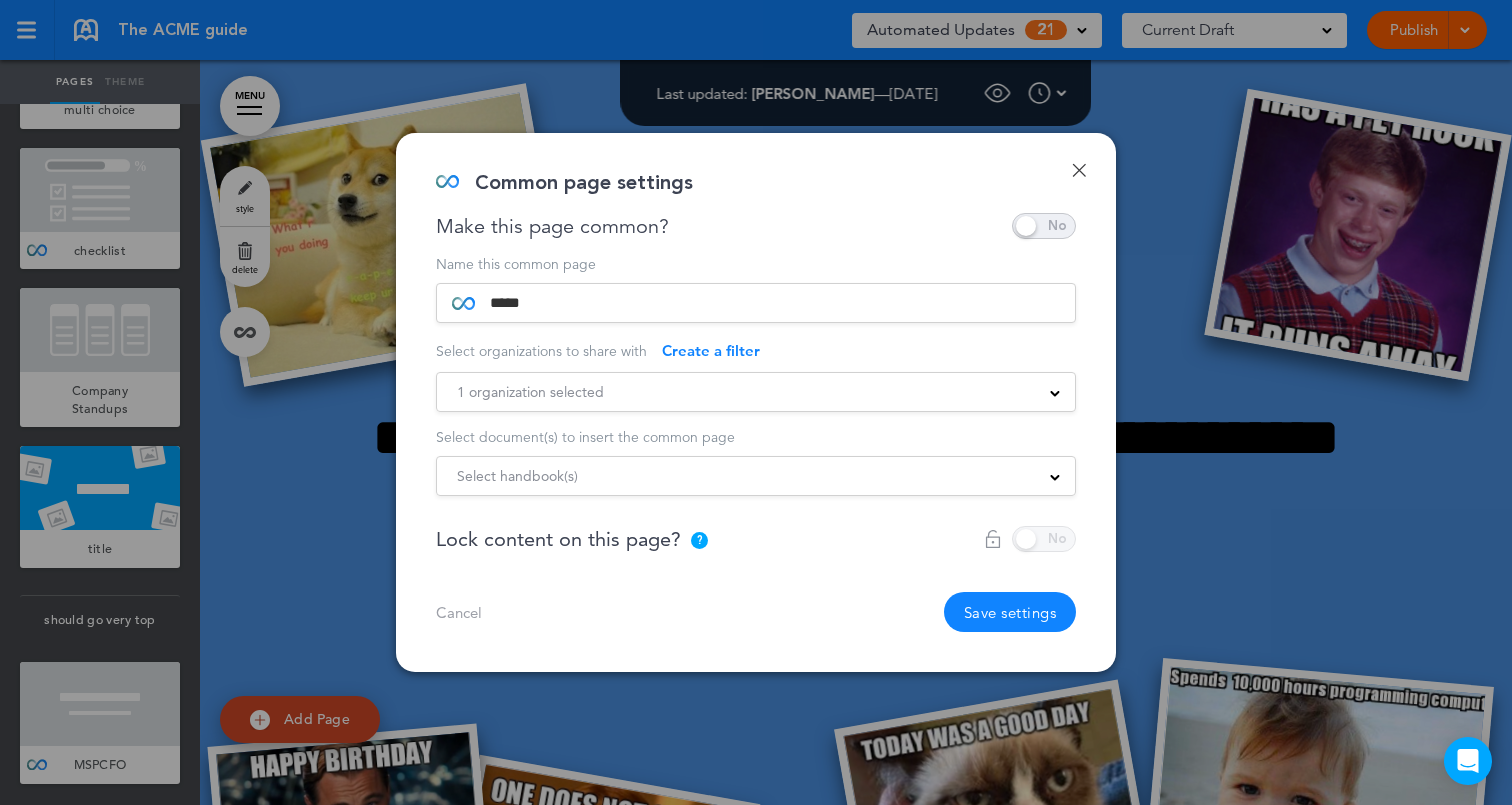 click on "1 organization selected" at bounding box center (530, 392) 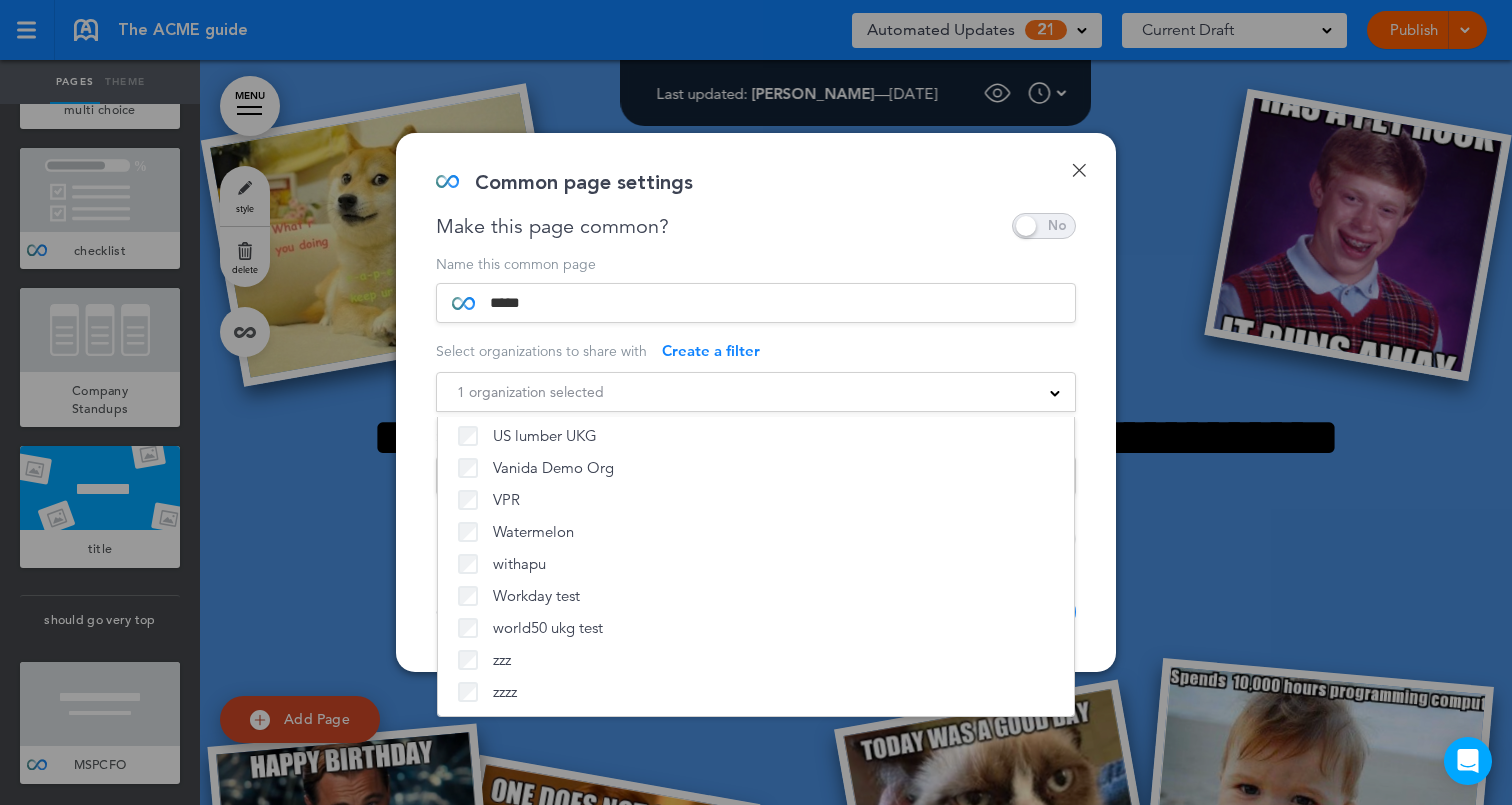 click on "**********" at bounding box center (756, 402) 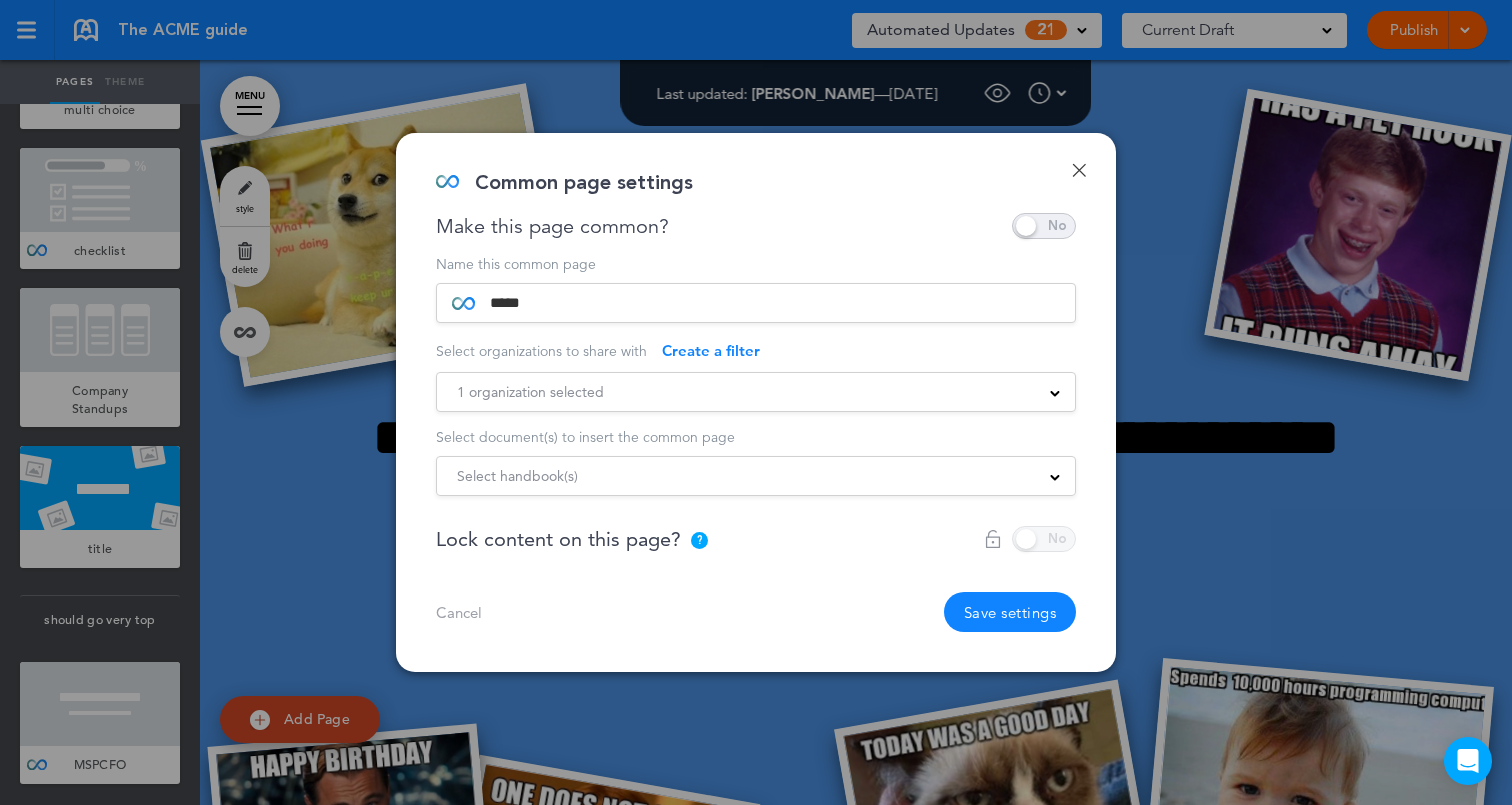 click on "Select handbook(s)" at bounding box center (517, 476) 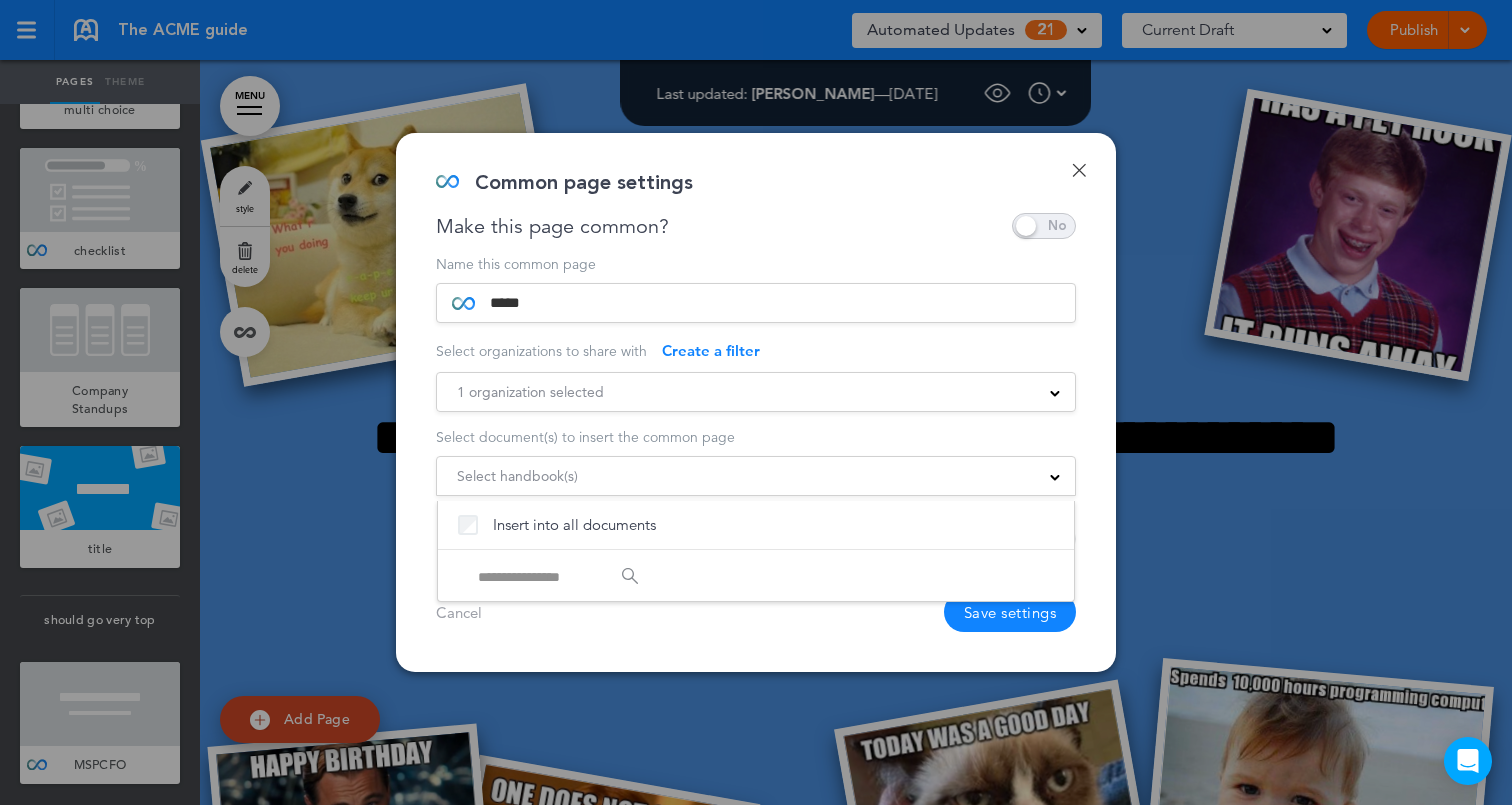 click on "Select handbook(s)" at bounding box center [517, 476] 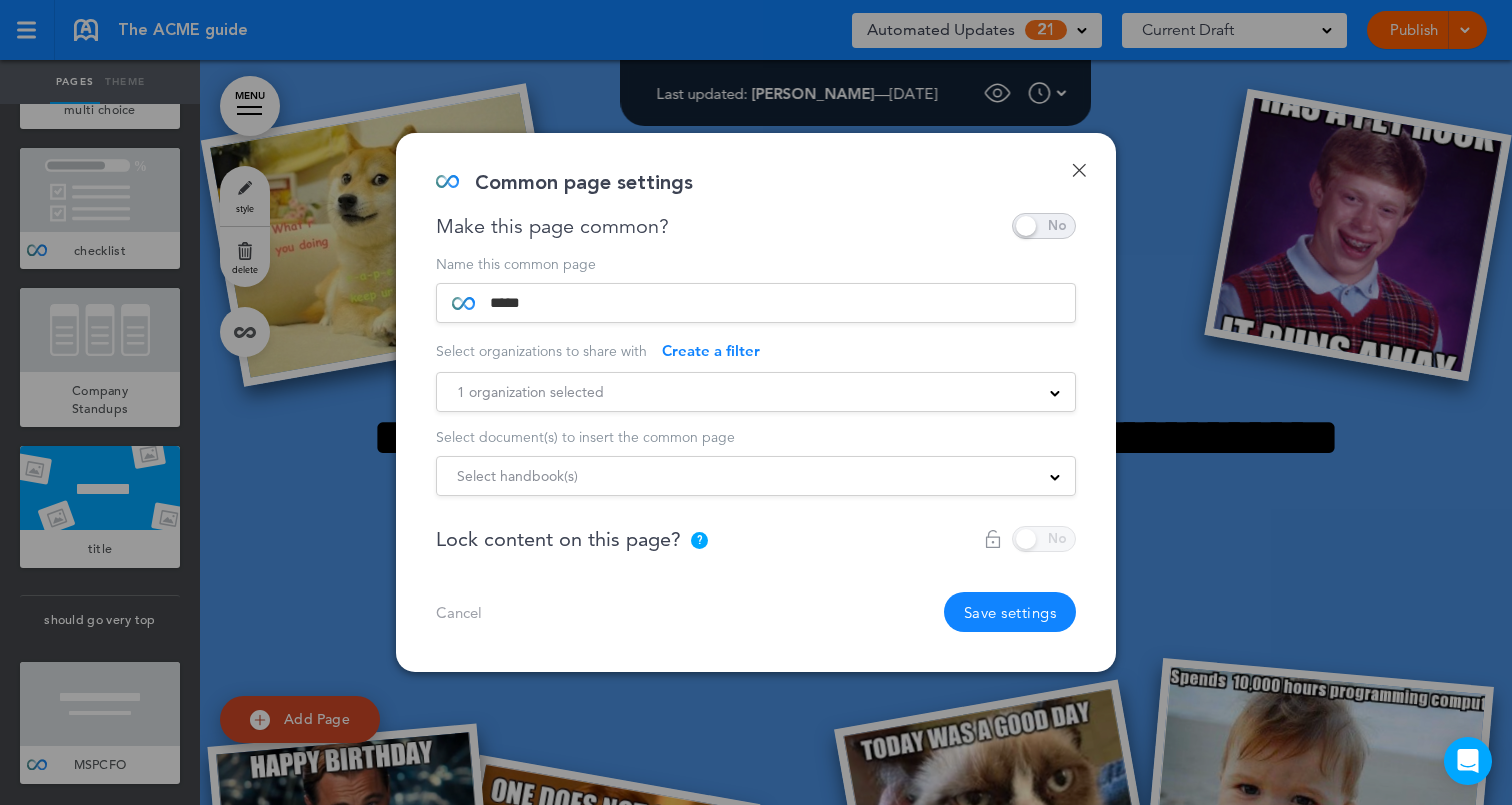 click on "1 organization selected" at bounding box center [530, 392] 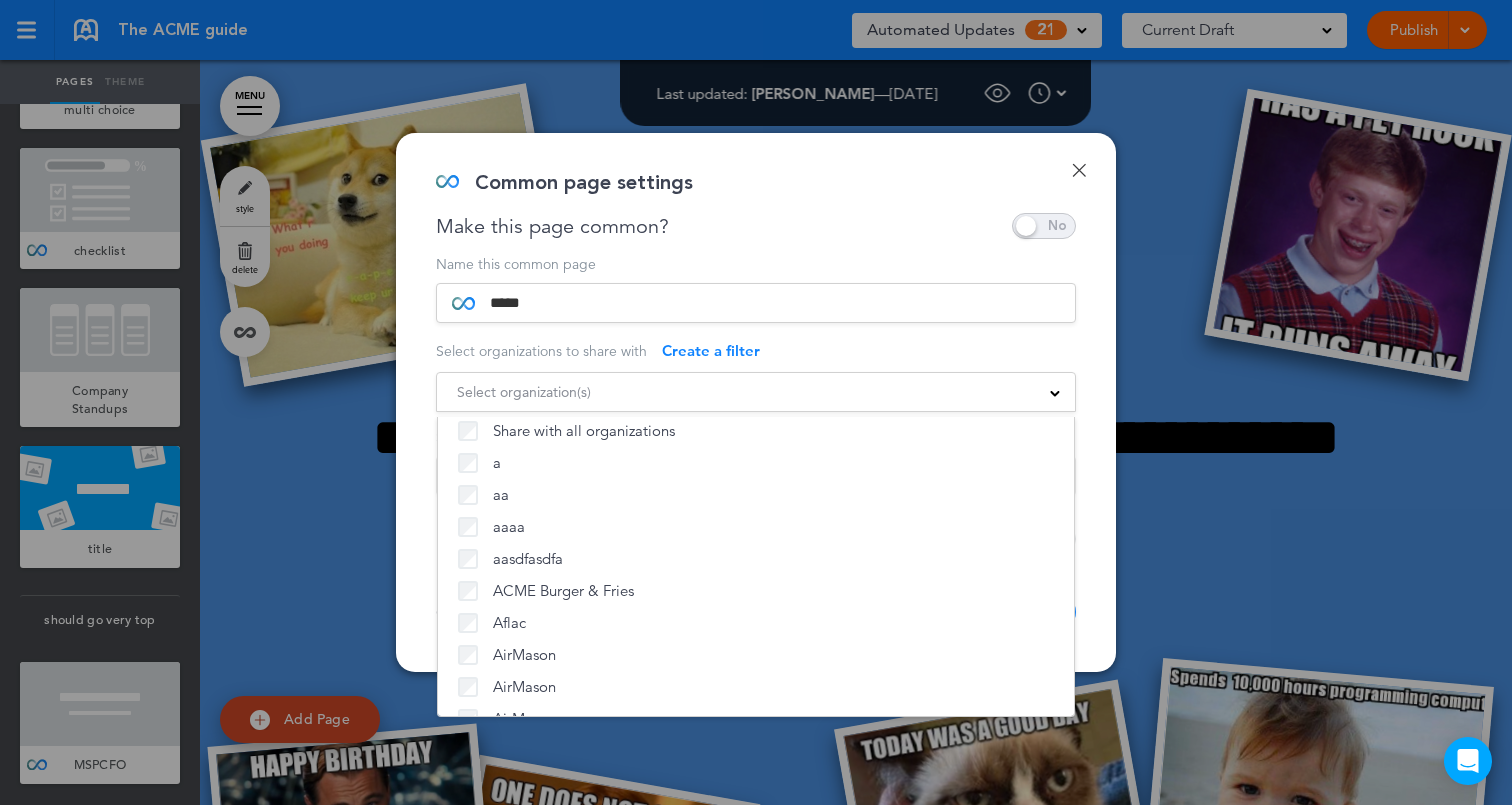 scroll, scrollTop: 0, scrollLeft: 0, axis: both 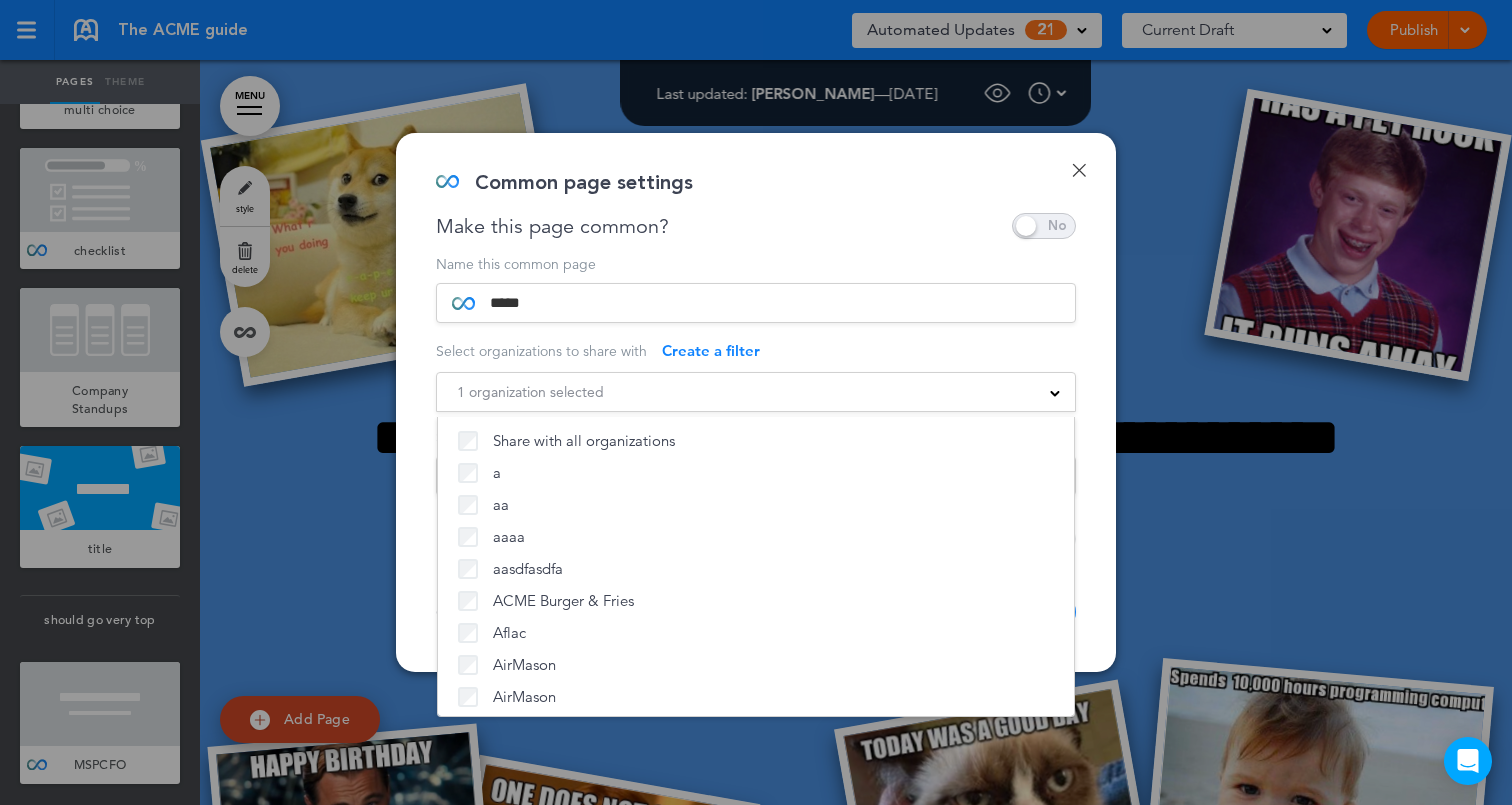 click on "**********" at bounding box center (756, 402) 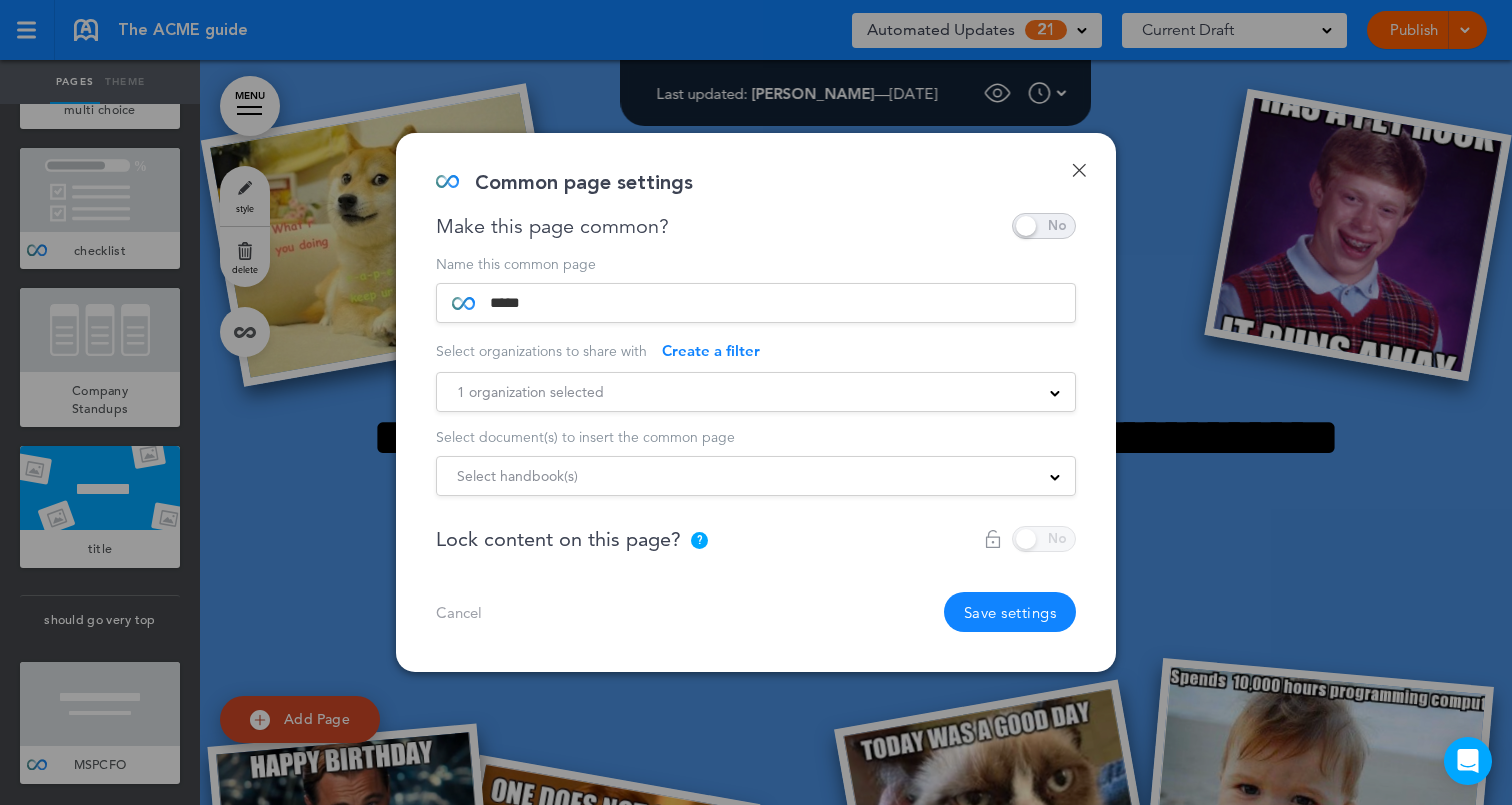 click on "Select handbook(s)" at bounding box center (517, 476) 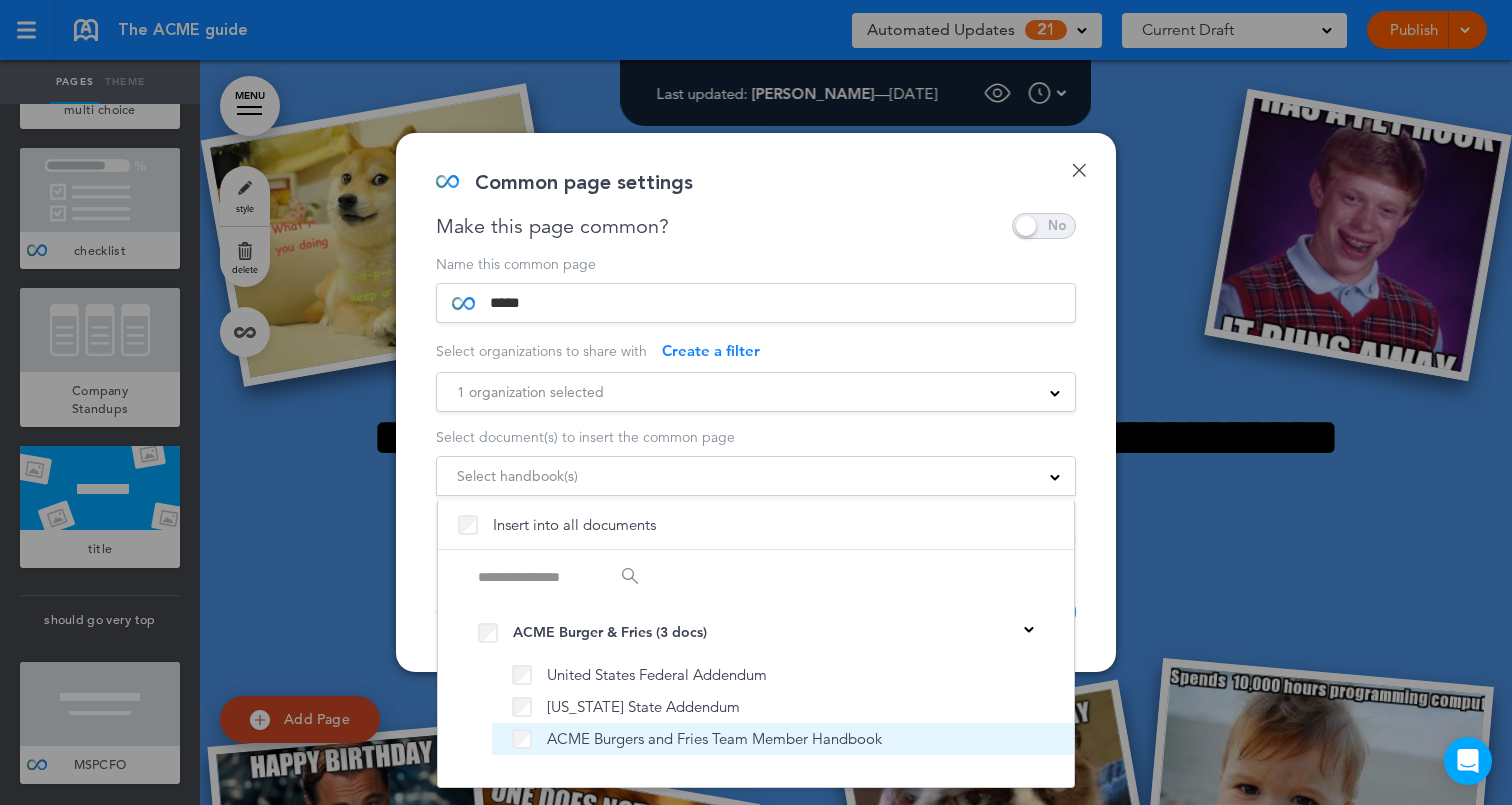 click on "ACME Burgers and Fries Team Member Handbook" at bounding box center [714, 739] 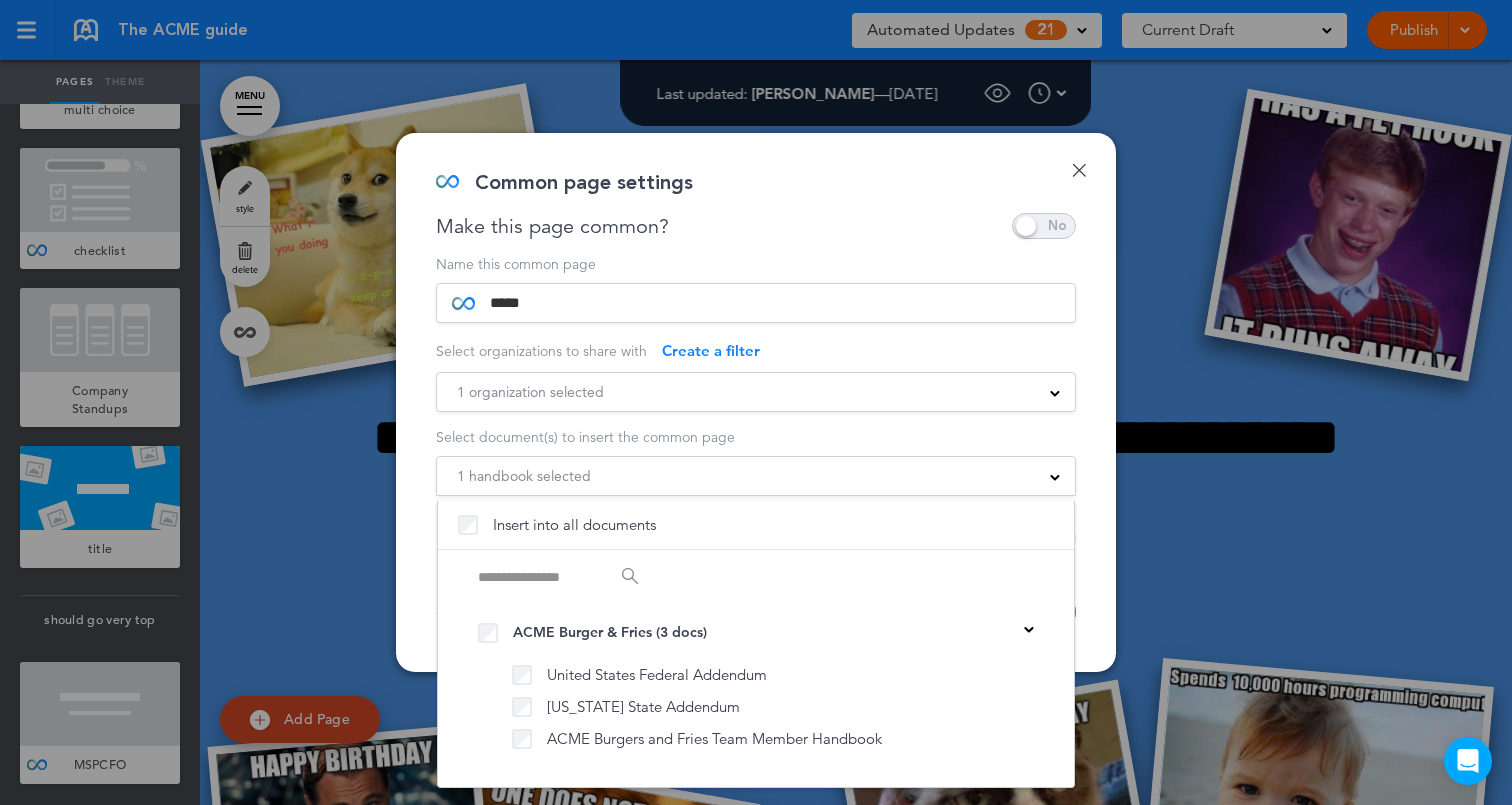 click on "**********" at bounding box center (756, 402) 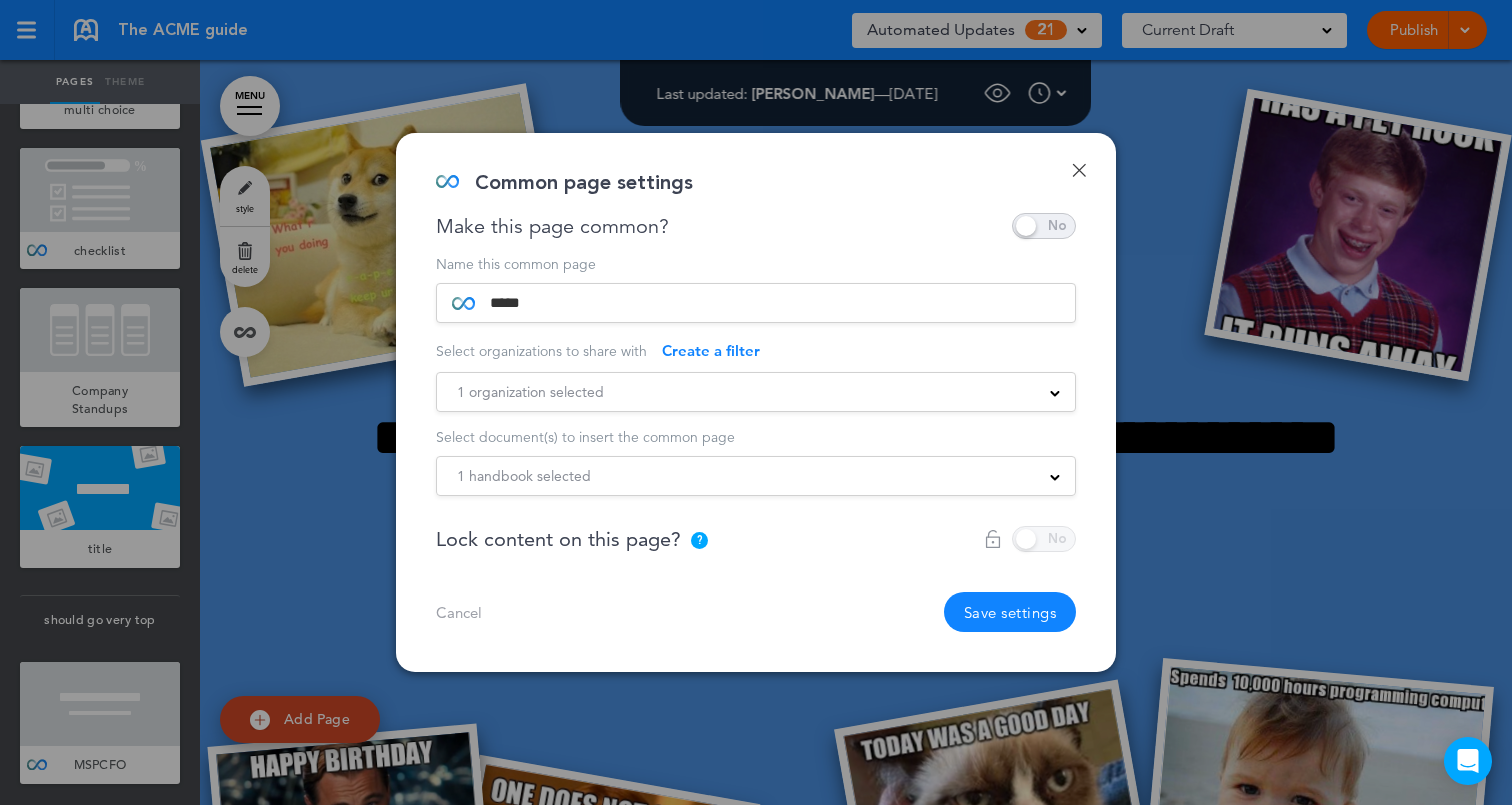 click on "Save settings" at bounding box center (1010, 612) 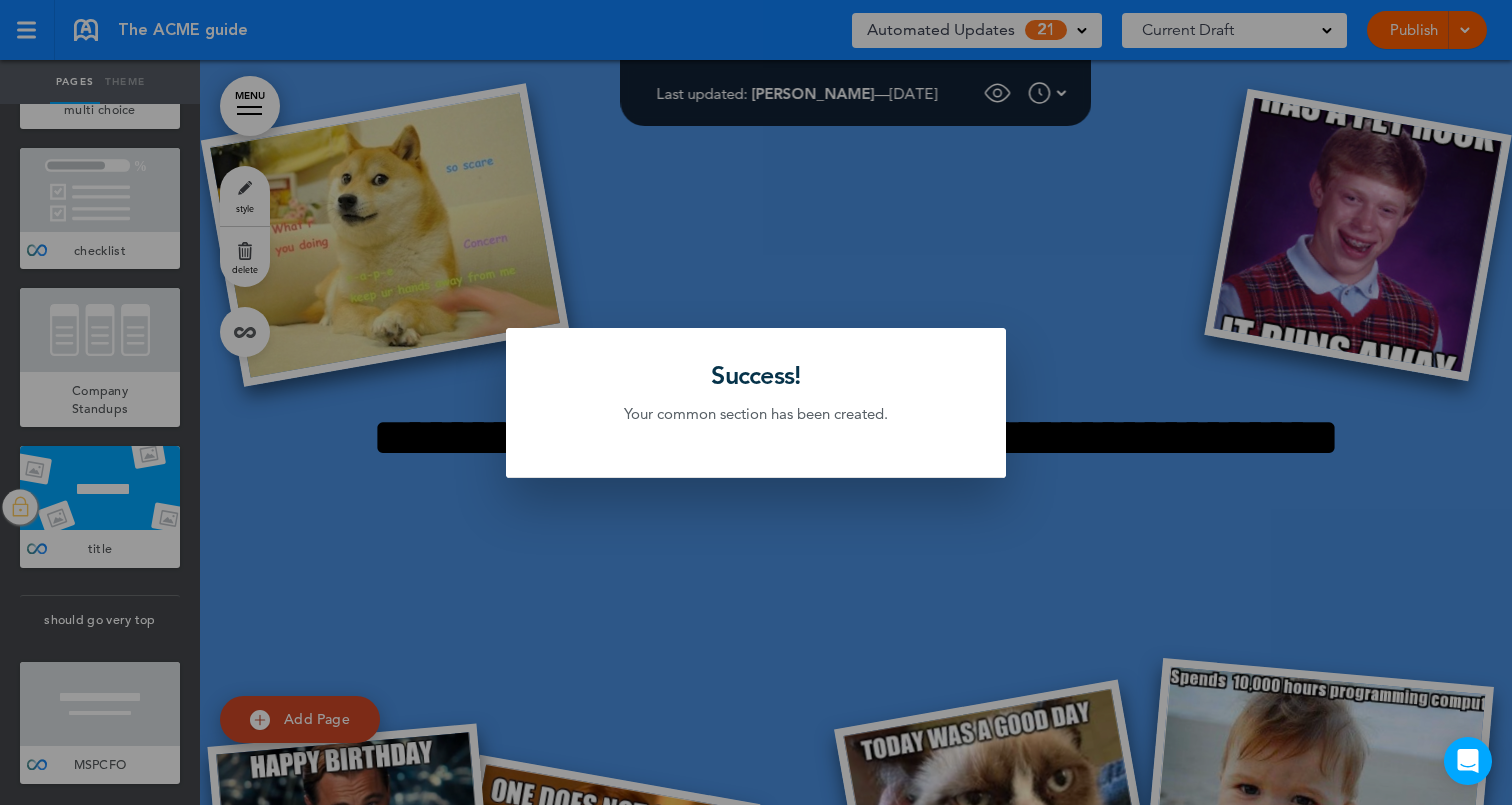 click at bounding box center (756, 402) 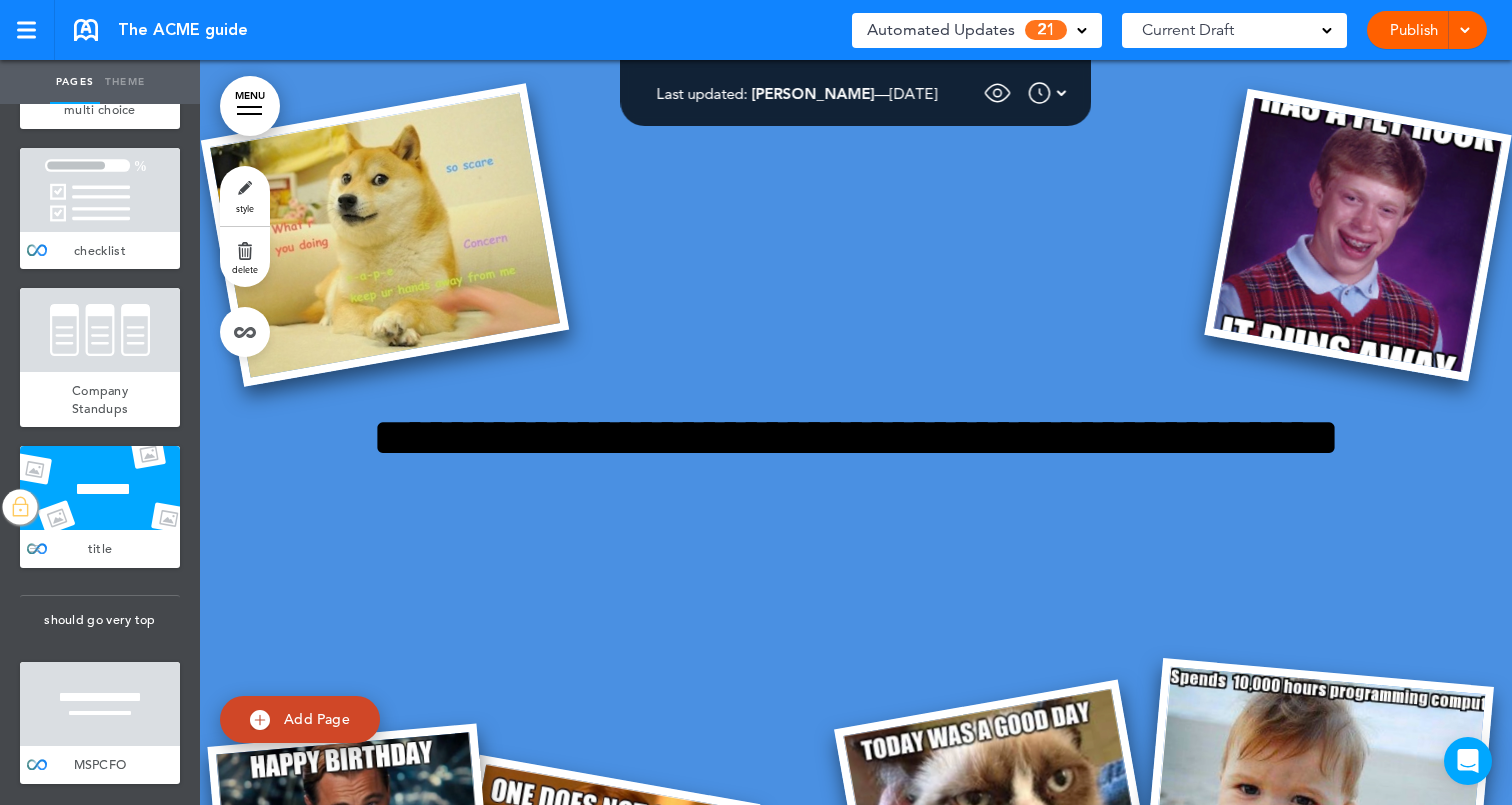 click at bounding box center (20, 506) 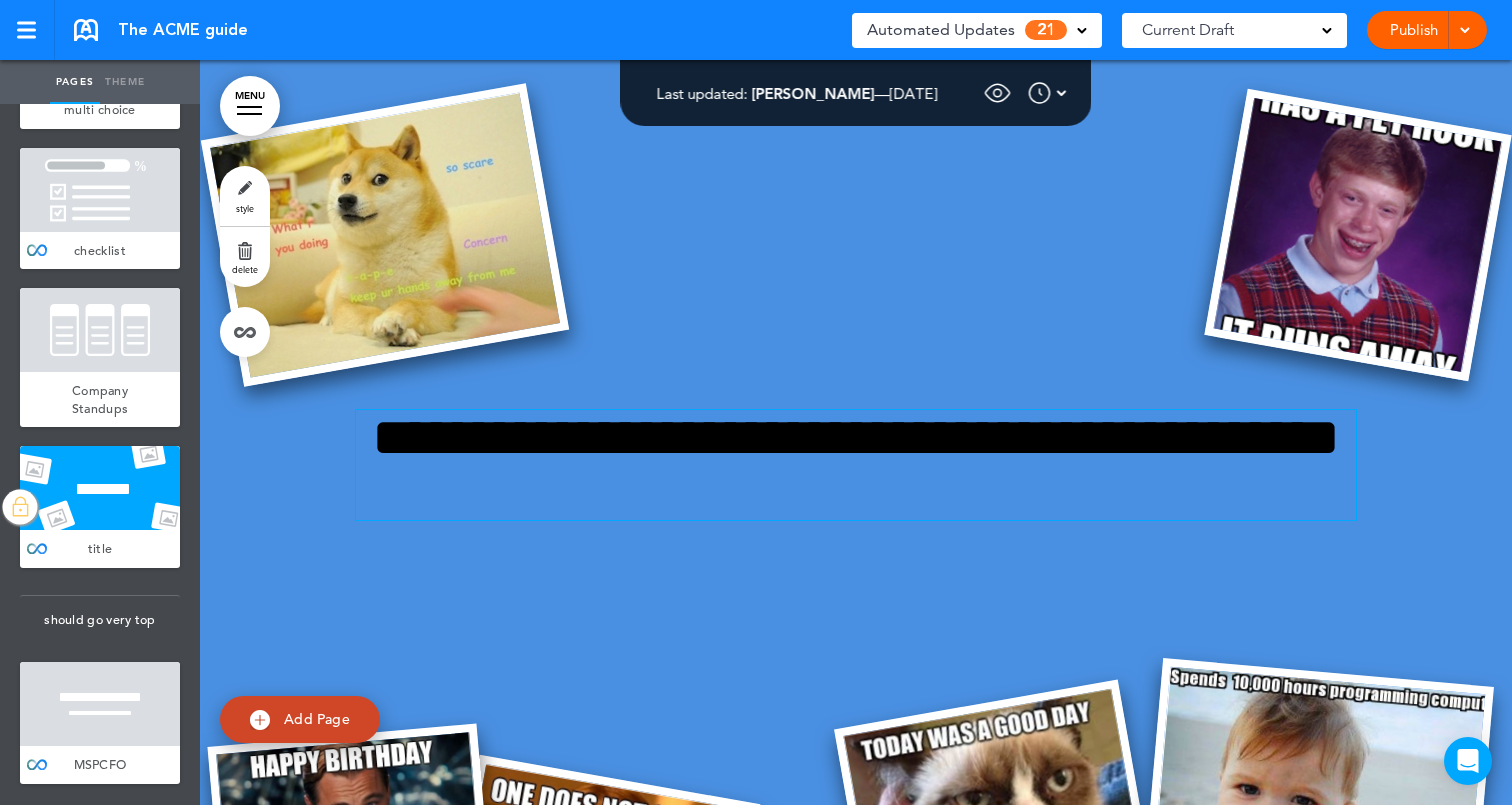 click on "**********" at bounding box center (856, 465) 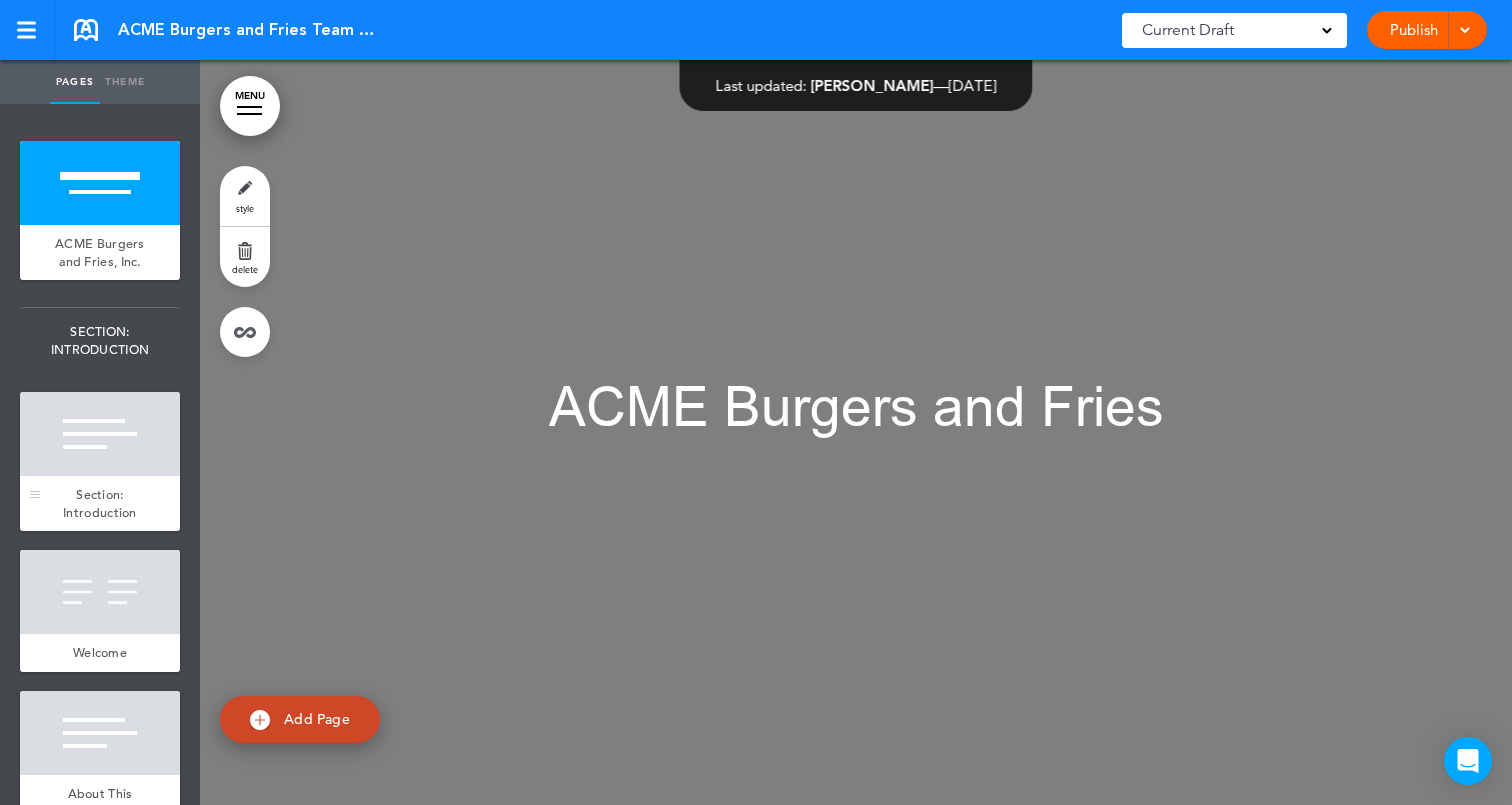 scroll, scrollTop: 0, scrollLeft: 0, axis: both 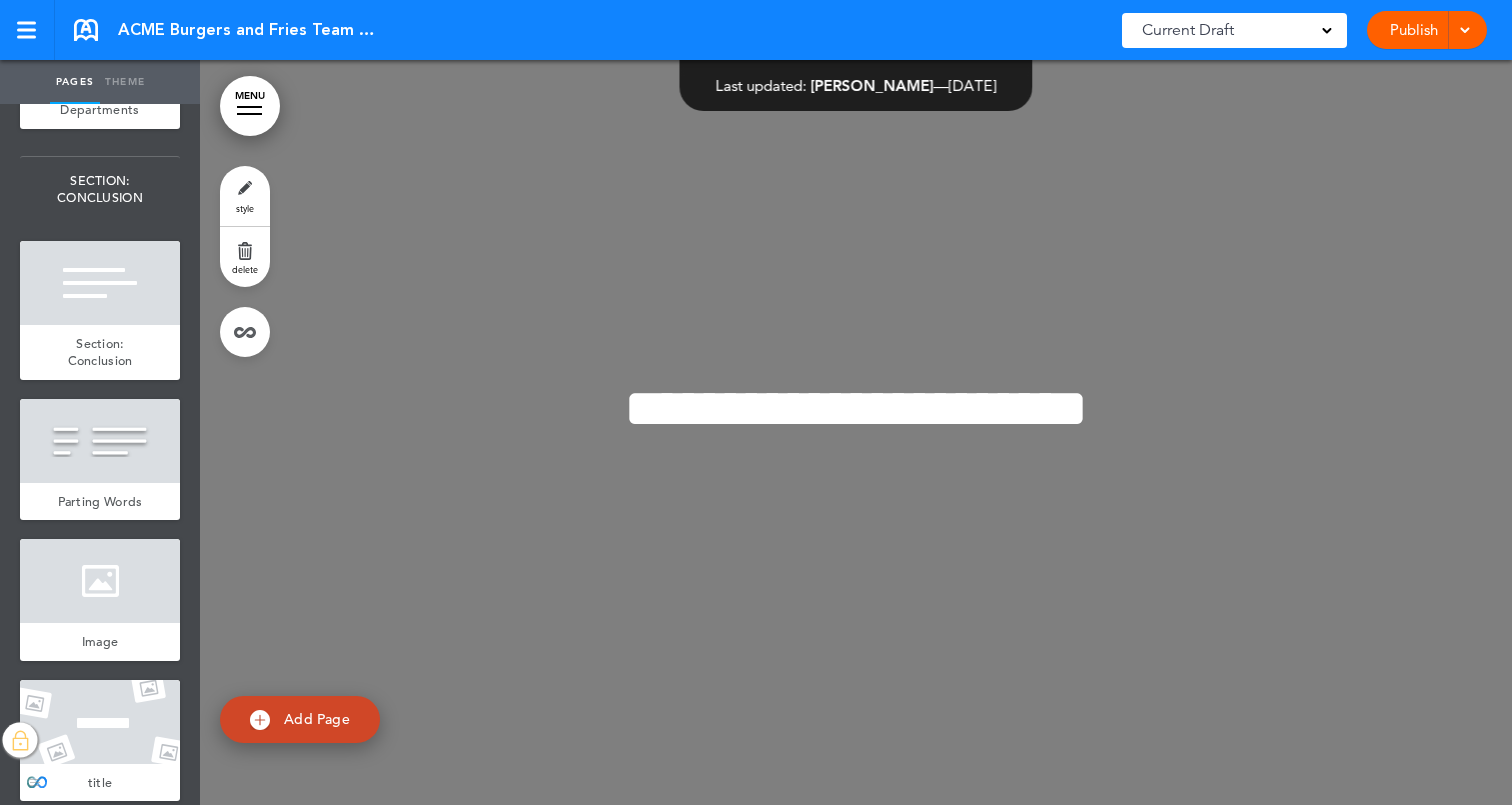 click at bounding box center (100, 722) 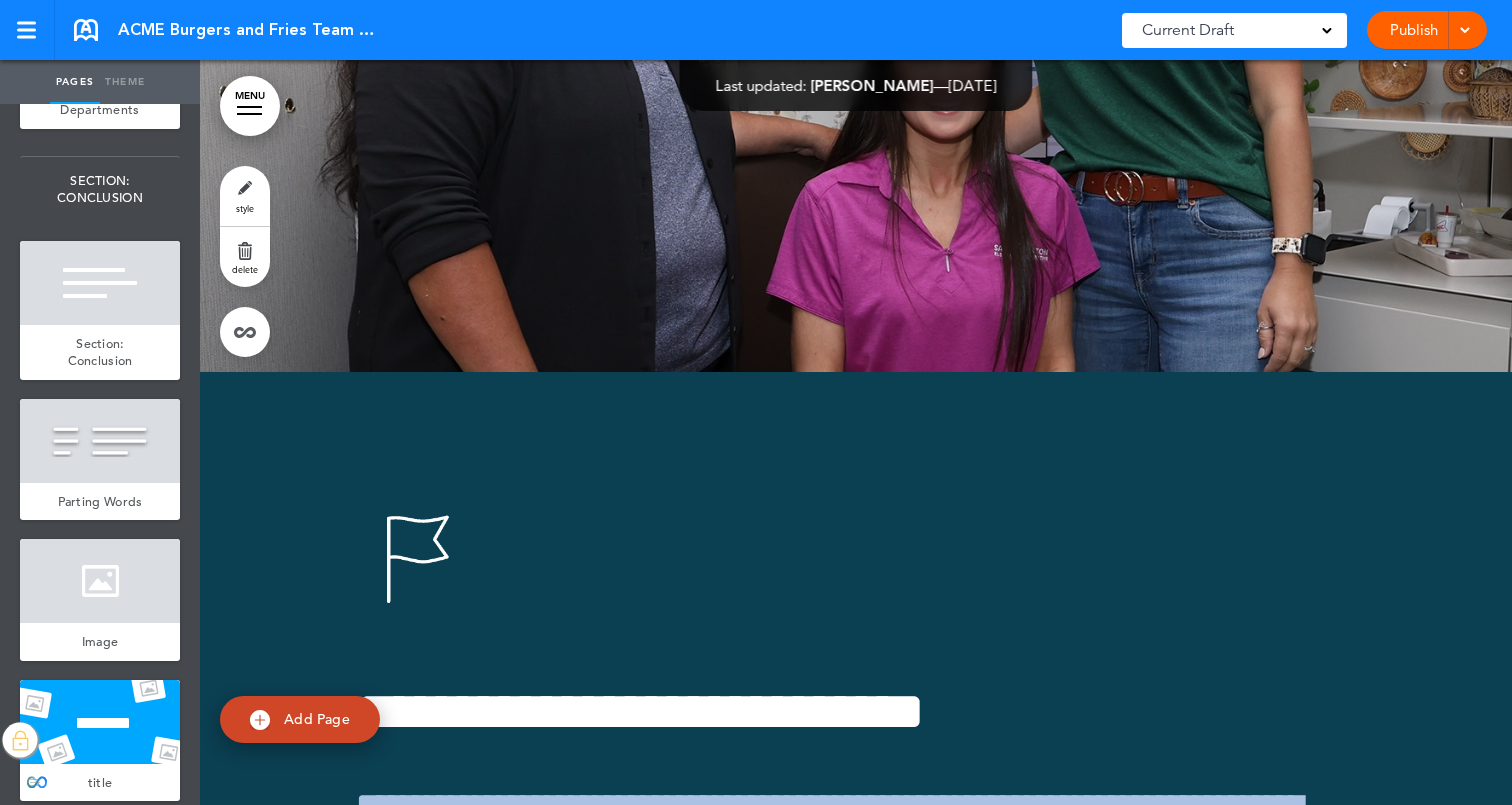 scroll, scrollTop: 91616, scrollLeft: 0, axis: vertical 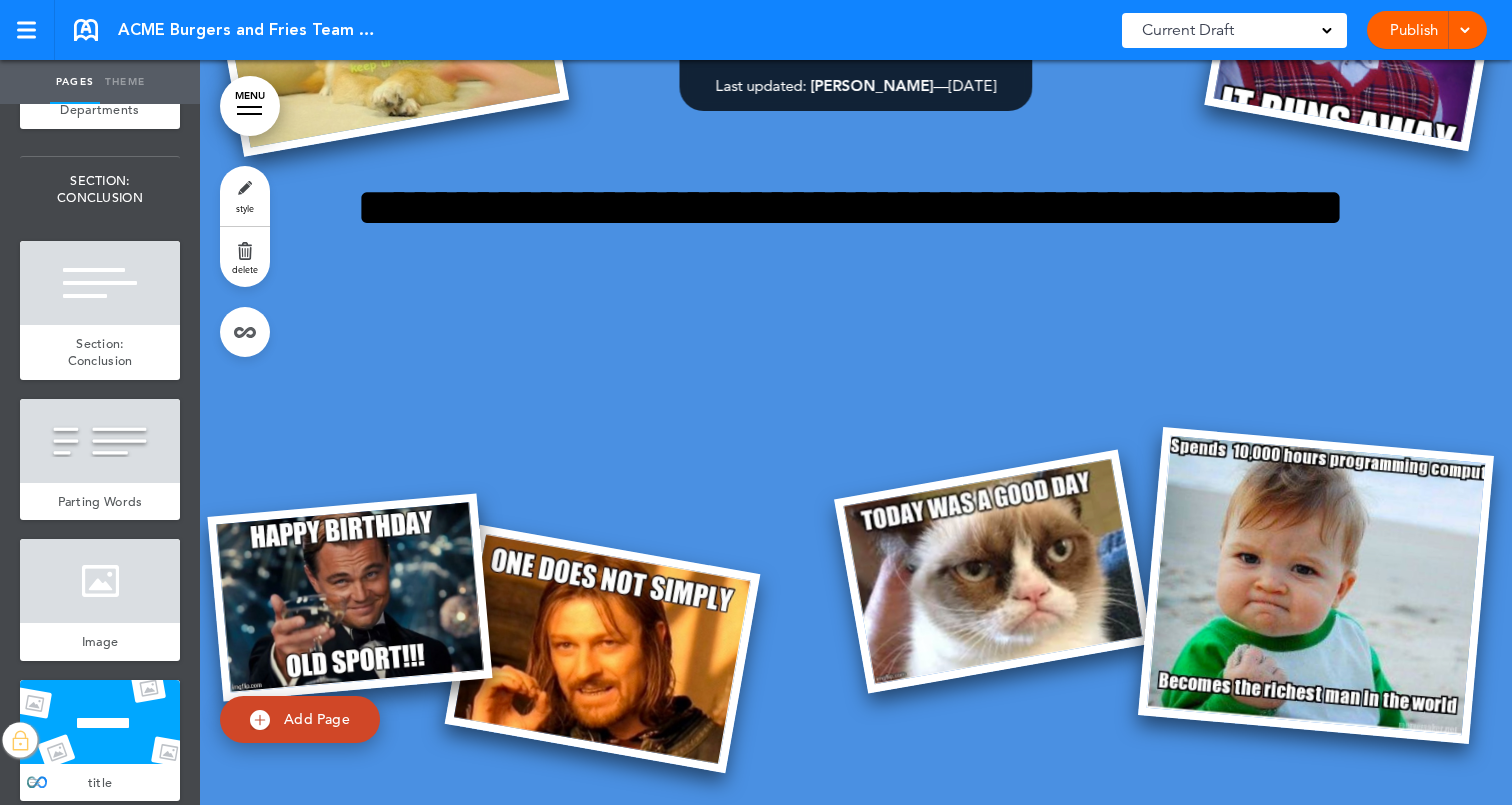 click at bounding box center [20, 740] 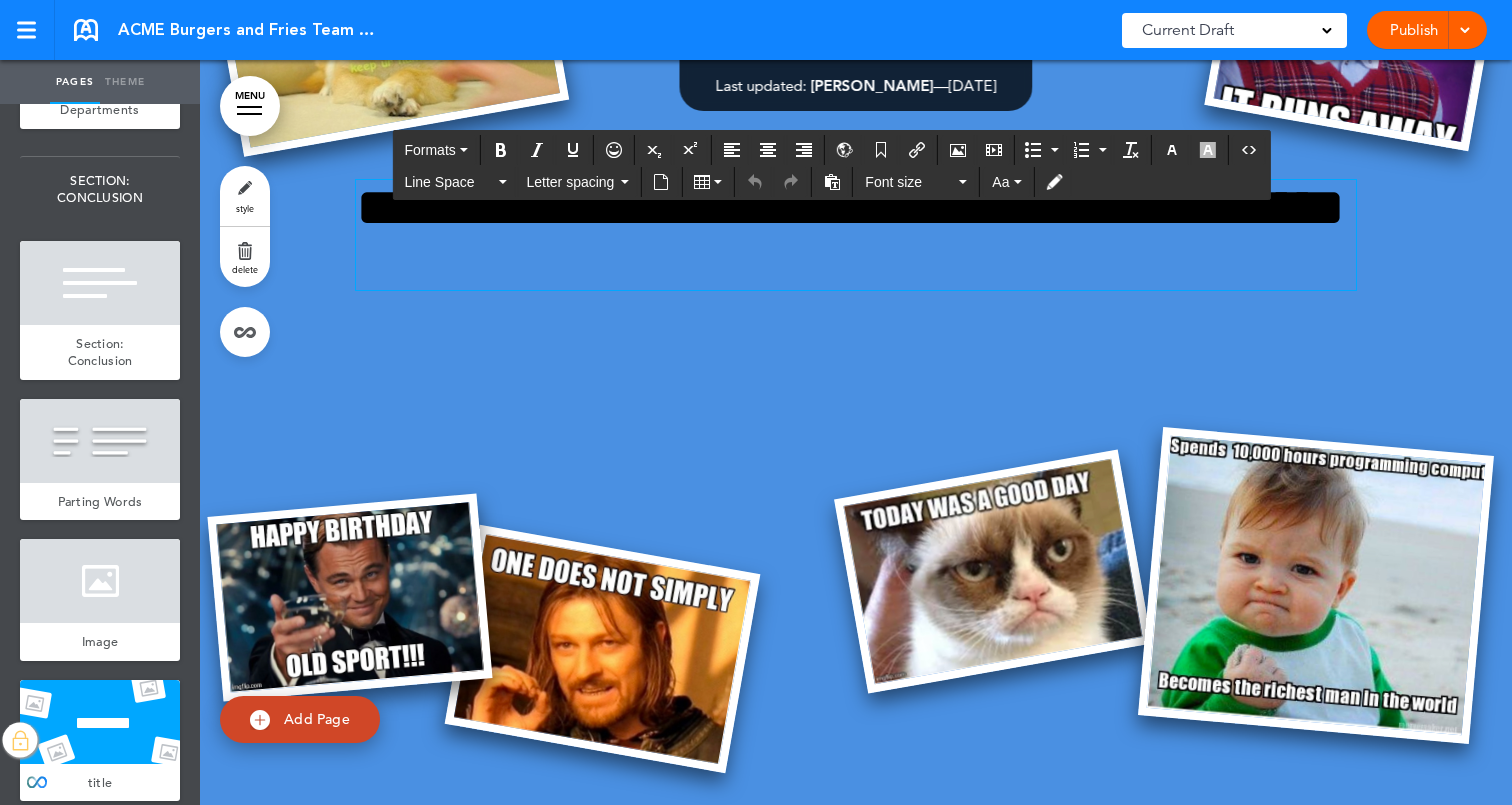 click on "**********" at bounding box center [856, 235] 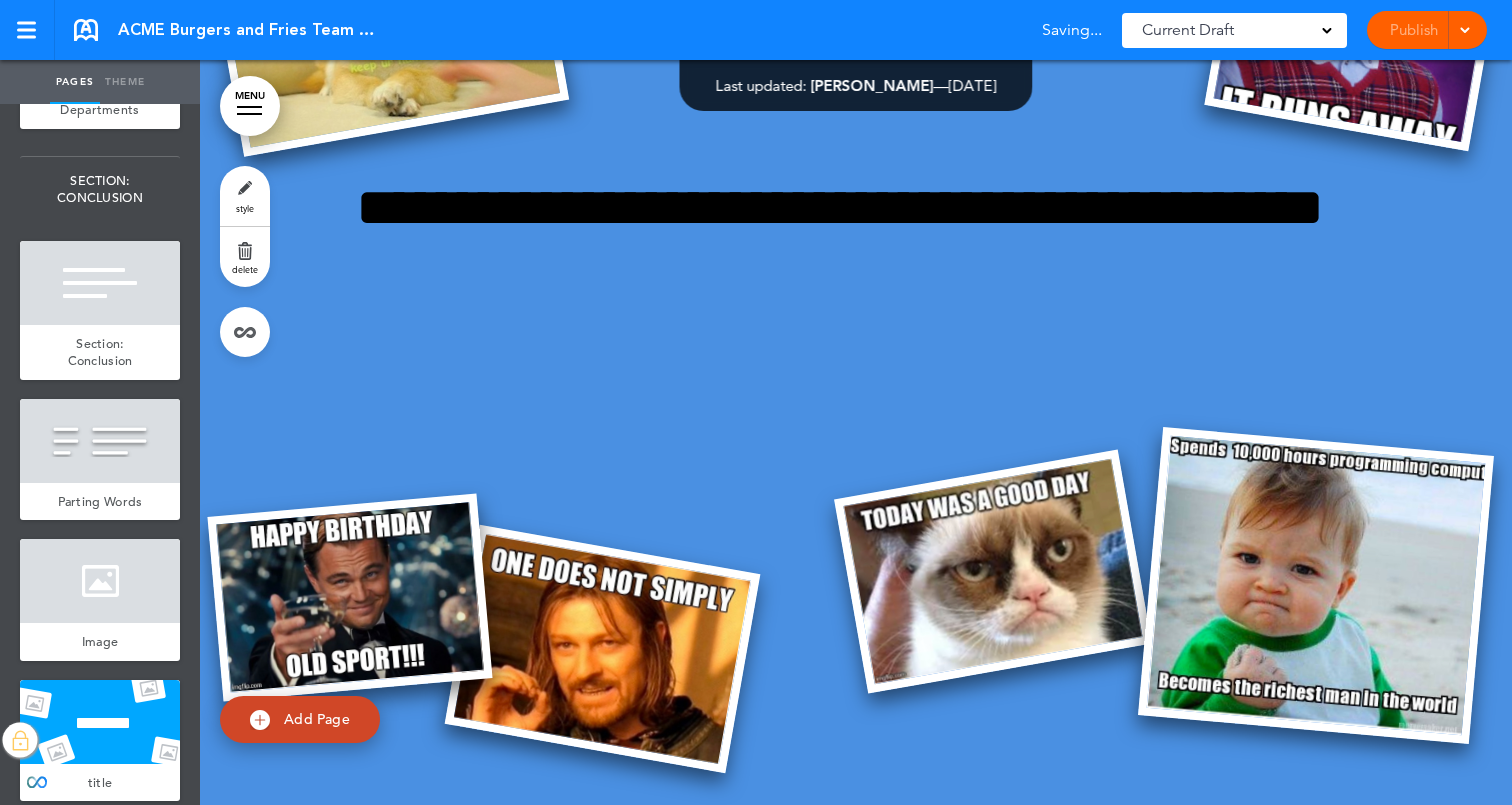 click on "**********" at bounding box center (856, 305) 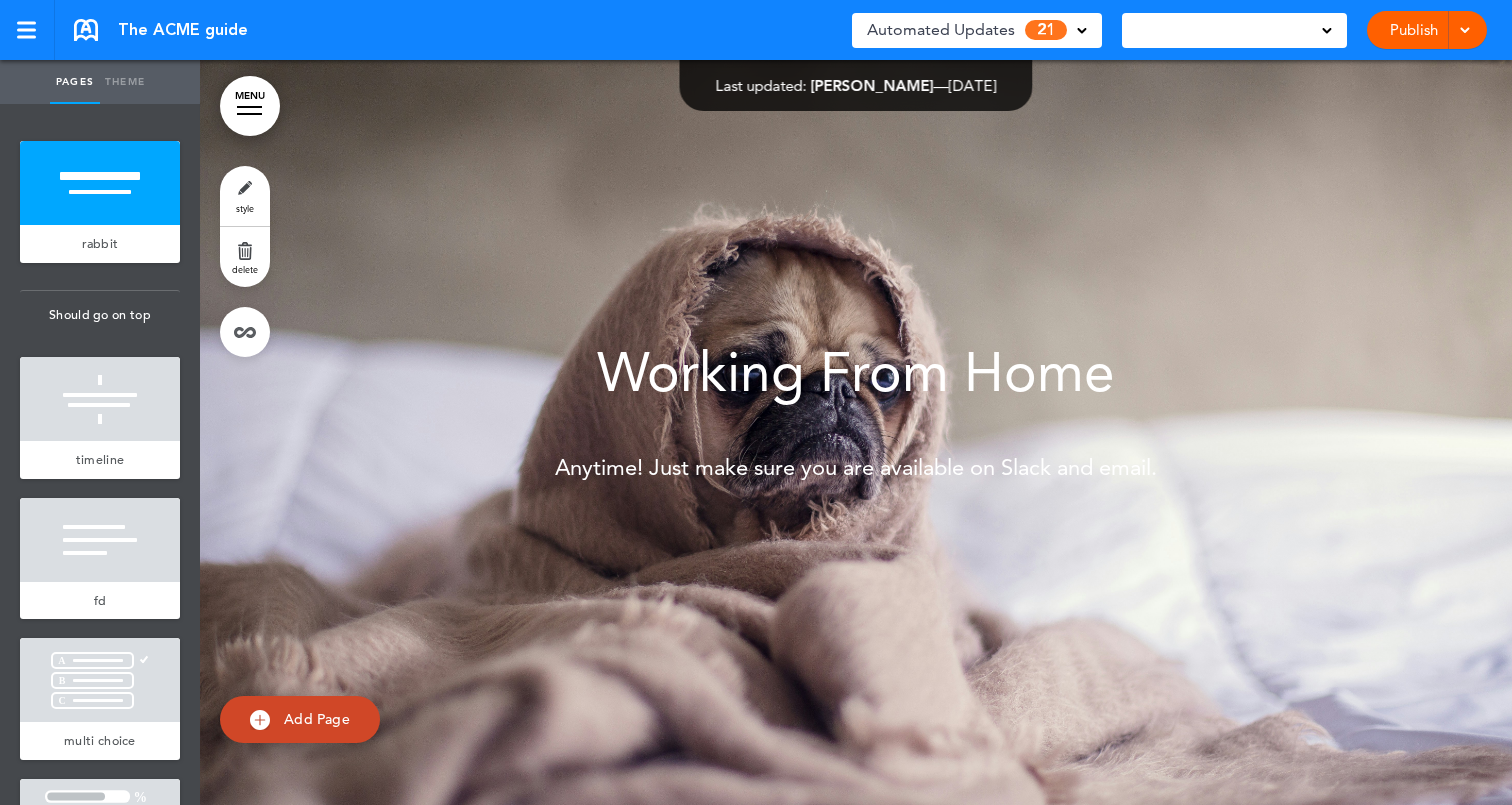 scroll, scrollTop: 0, scrollLeft: 0, axis: both 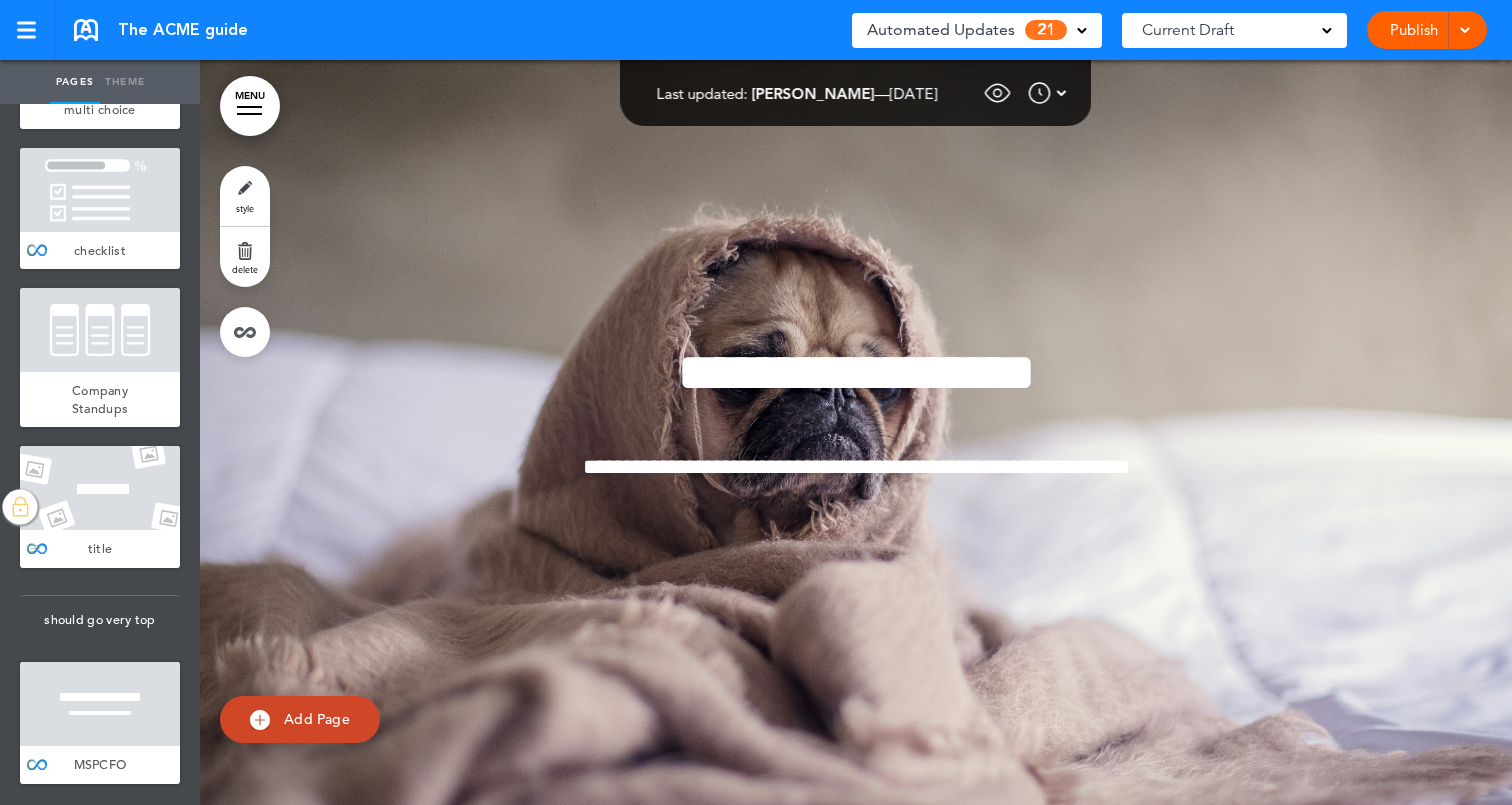click at bounding box center [100, 488] 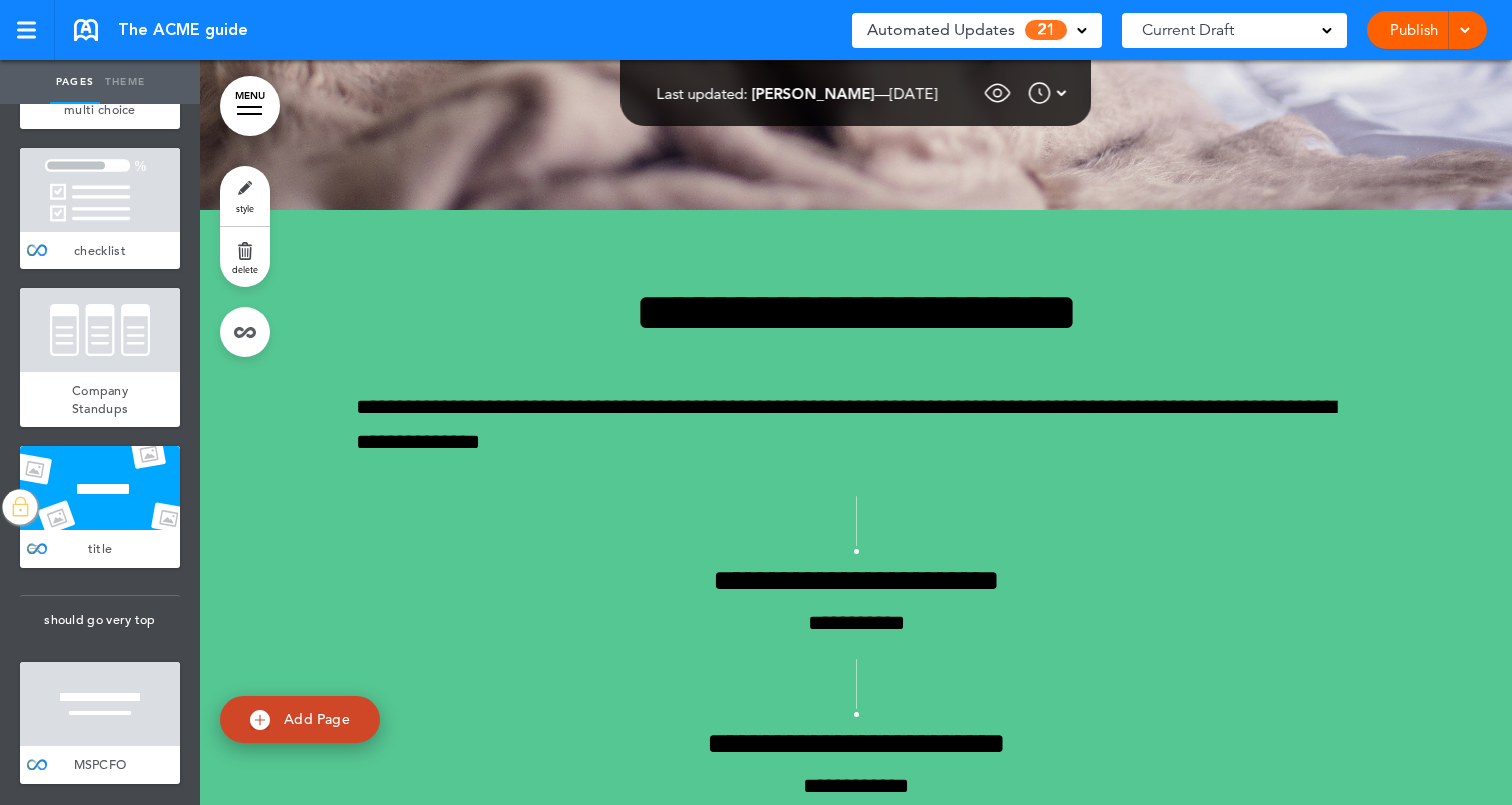scroll, scrollTop: 5450, scrollLeft: 0, axis: vertical 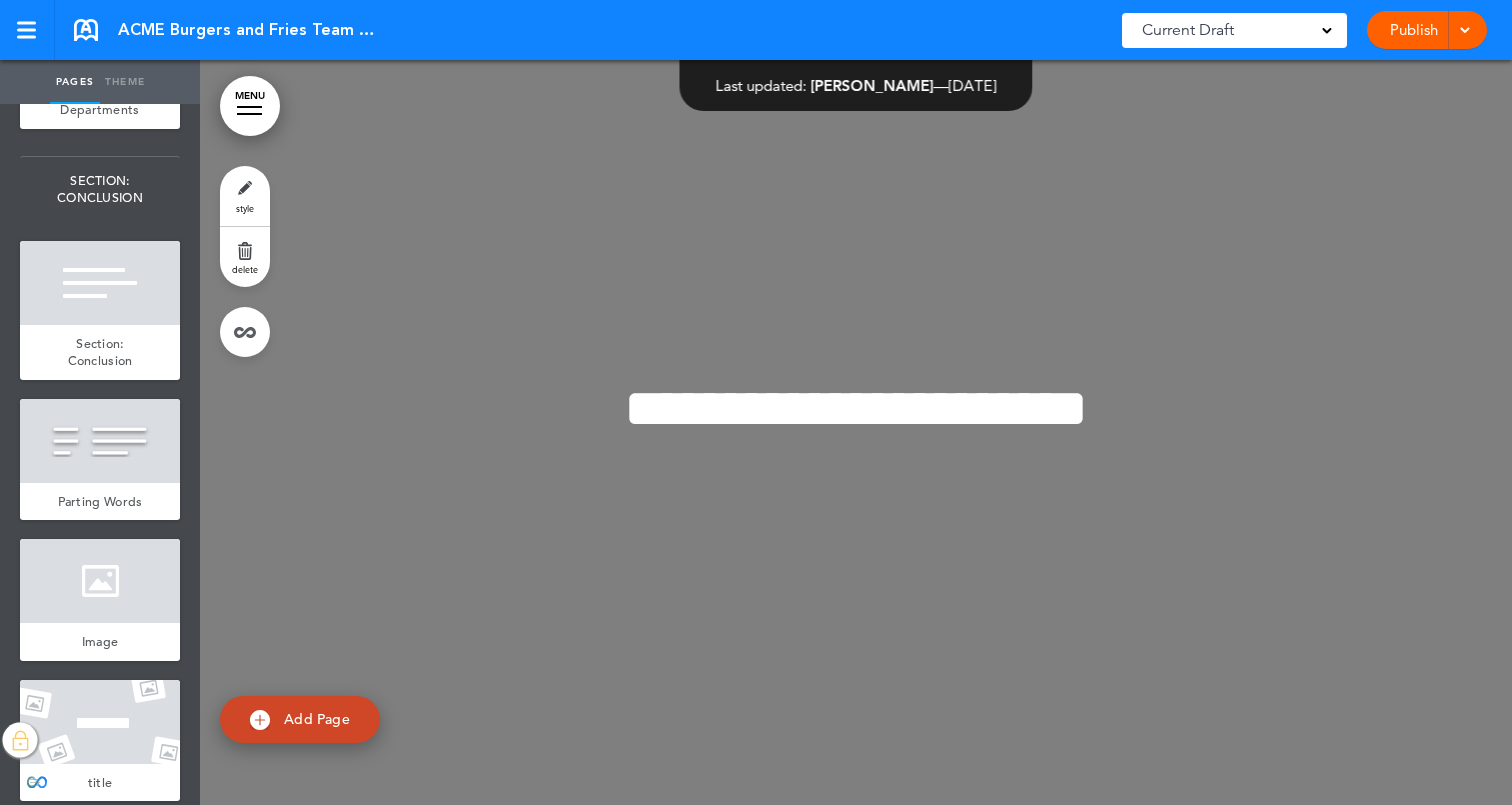 click at bounding box center [100, 722] 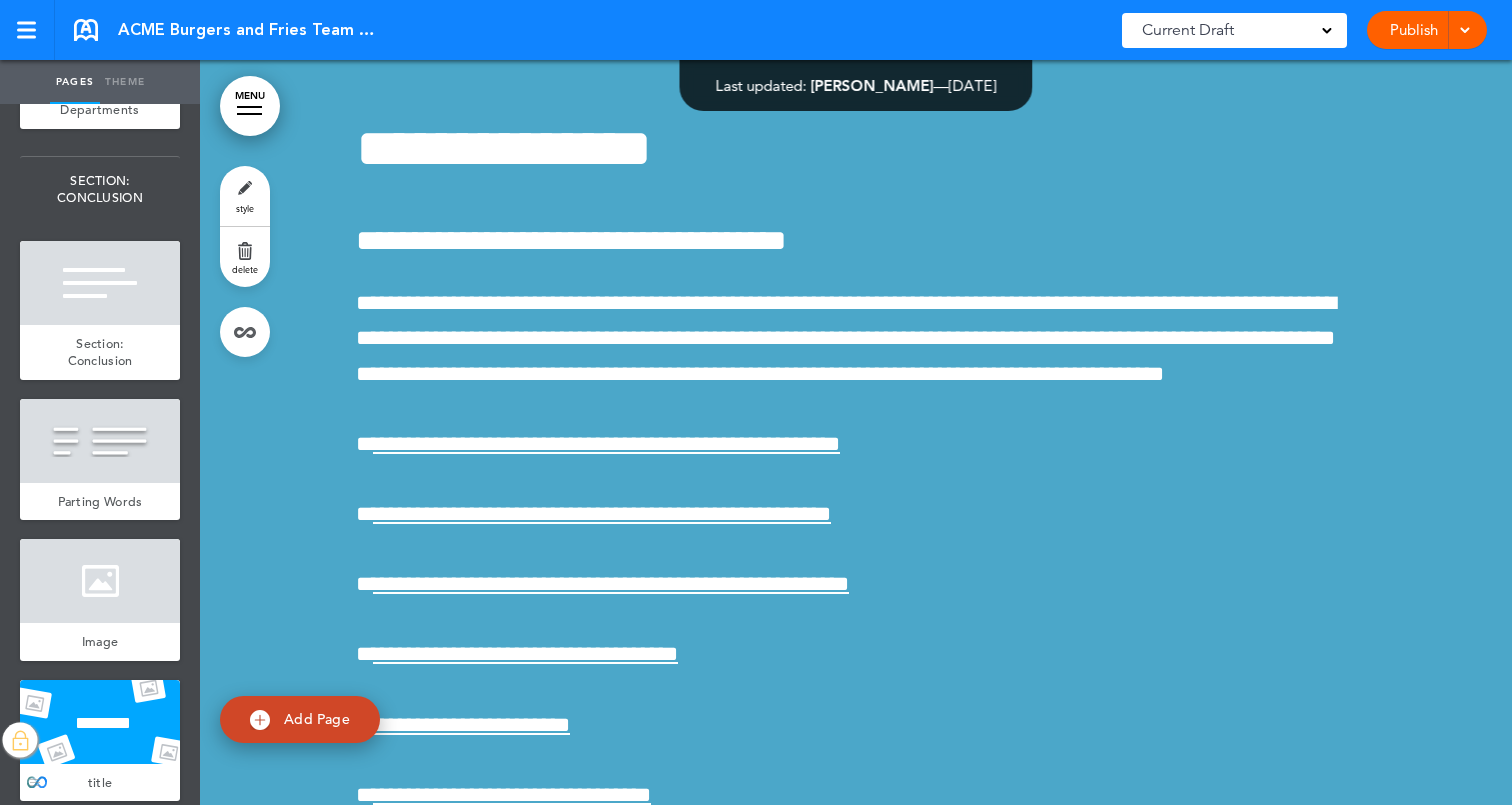 scroll, scrollTop: 91616, scrollLeft: 0, axis: vertical 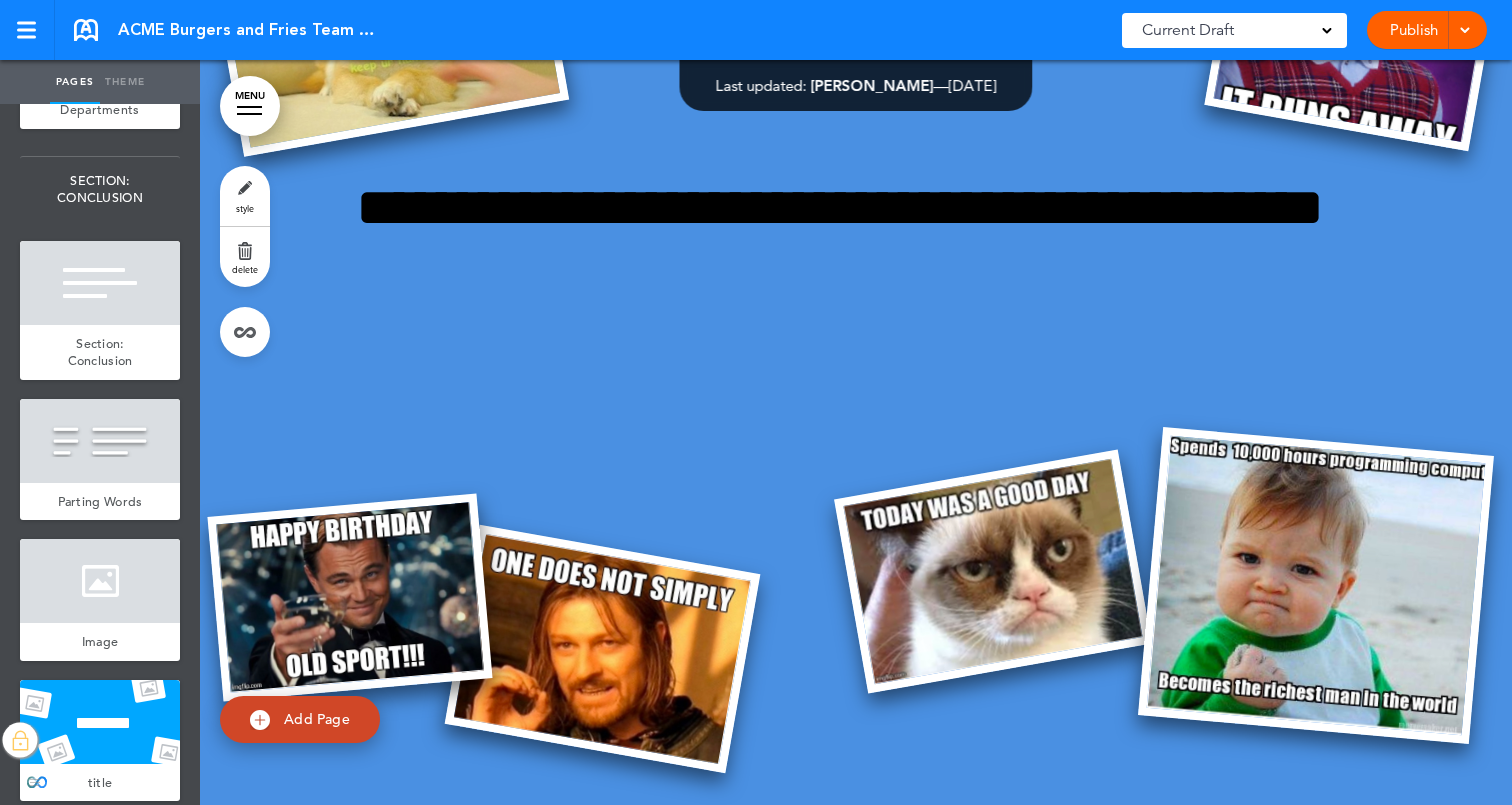 click at bounding box center (20, 740) 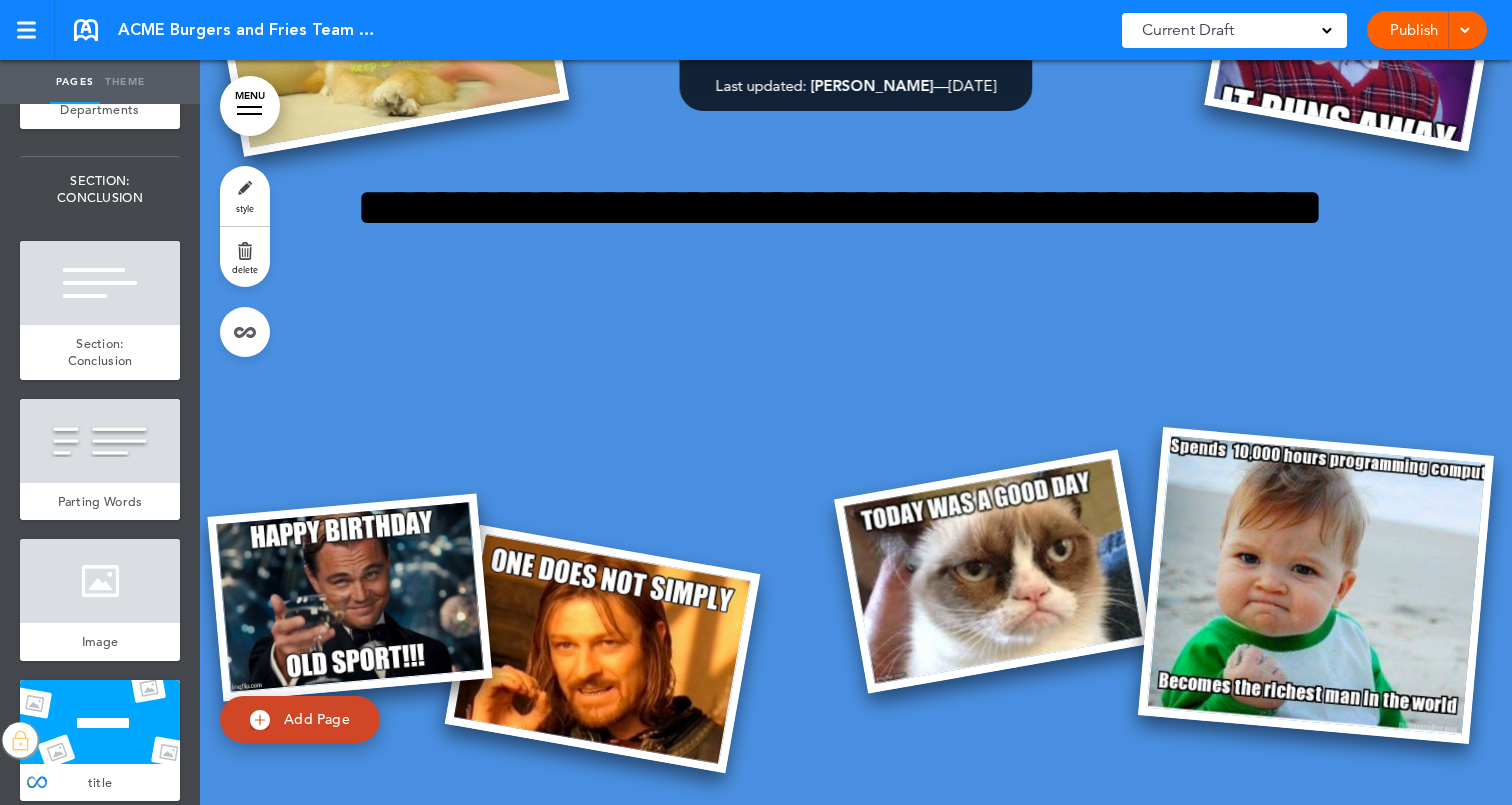 click on "**********" at bounding box center [856, 235] 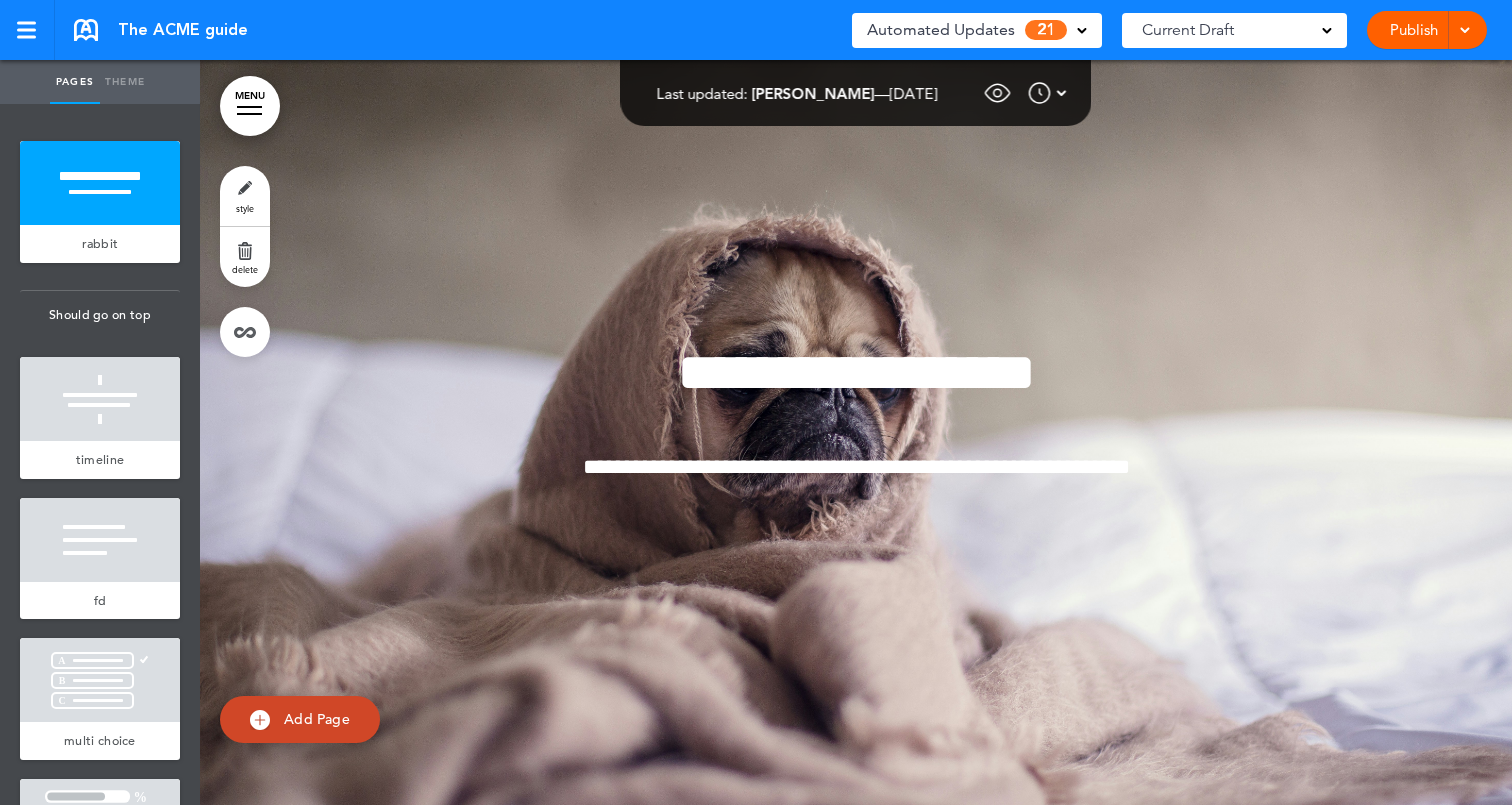 scroll, scrollTop: 0, scrollLeft: 0, axis: both 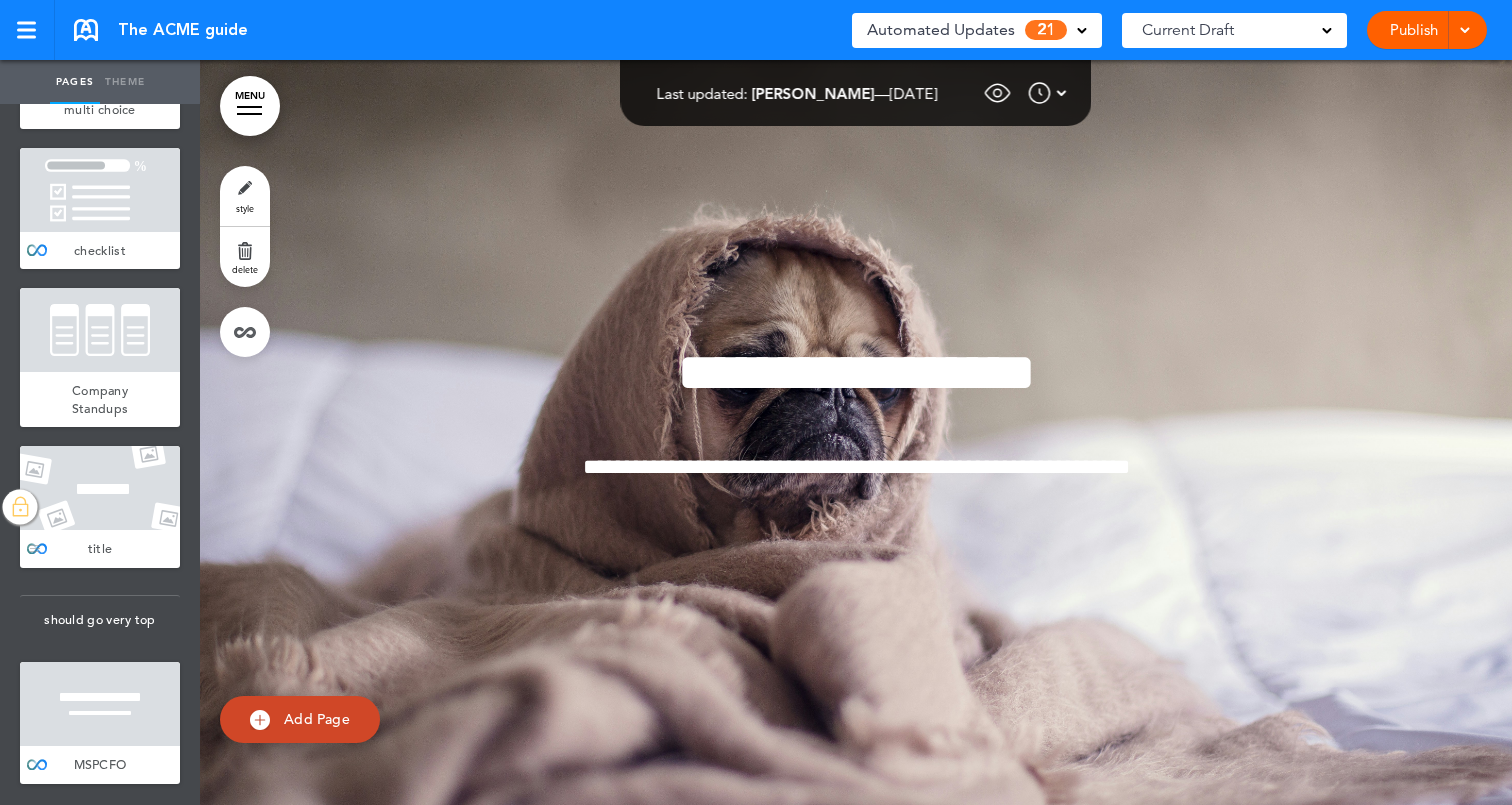 click at bounding box center (100, 488) 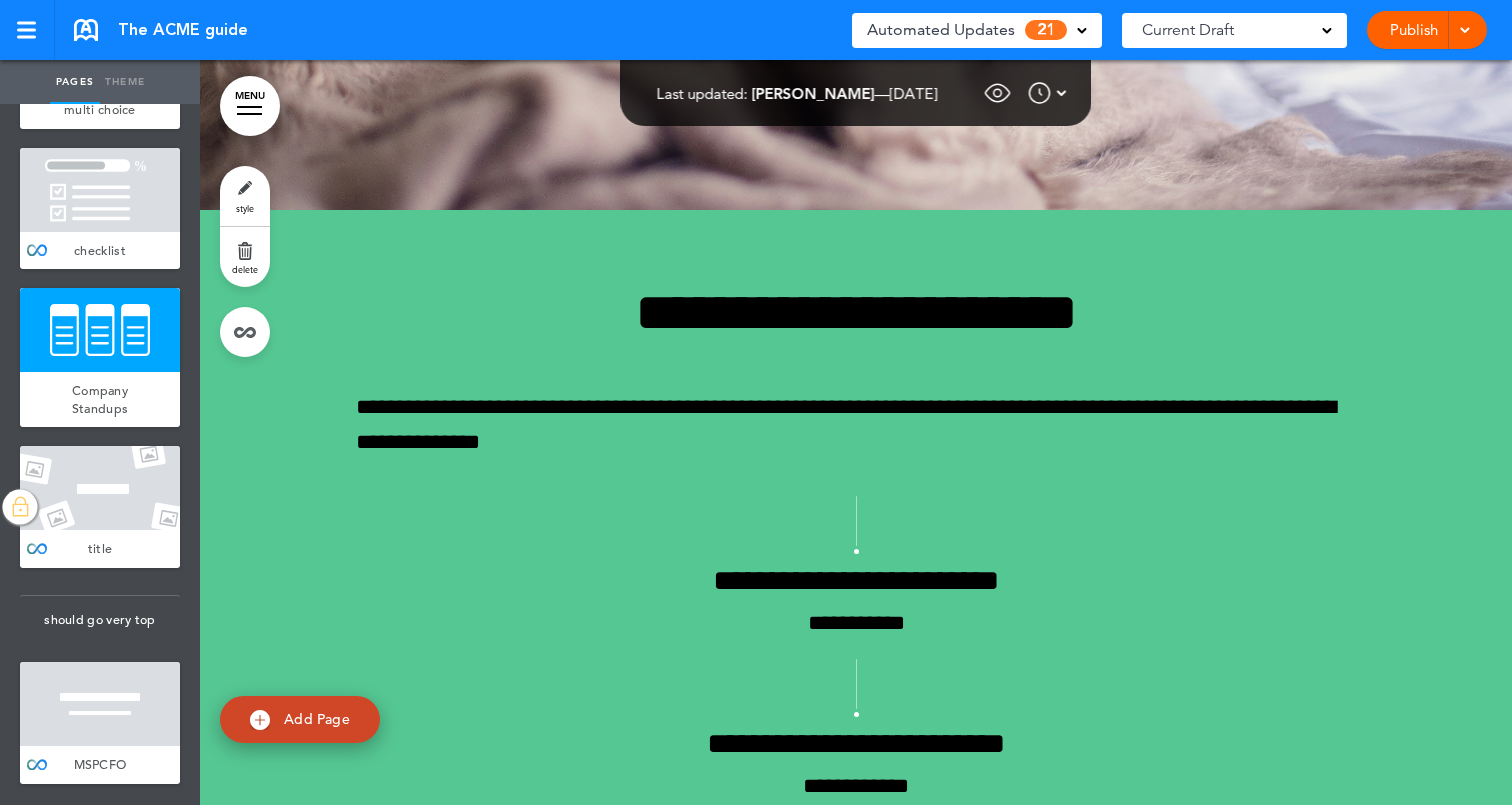 scroll, scrollTop: 5450, scrollLeft: 0, axis: vertical 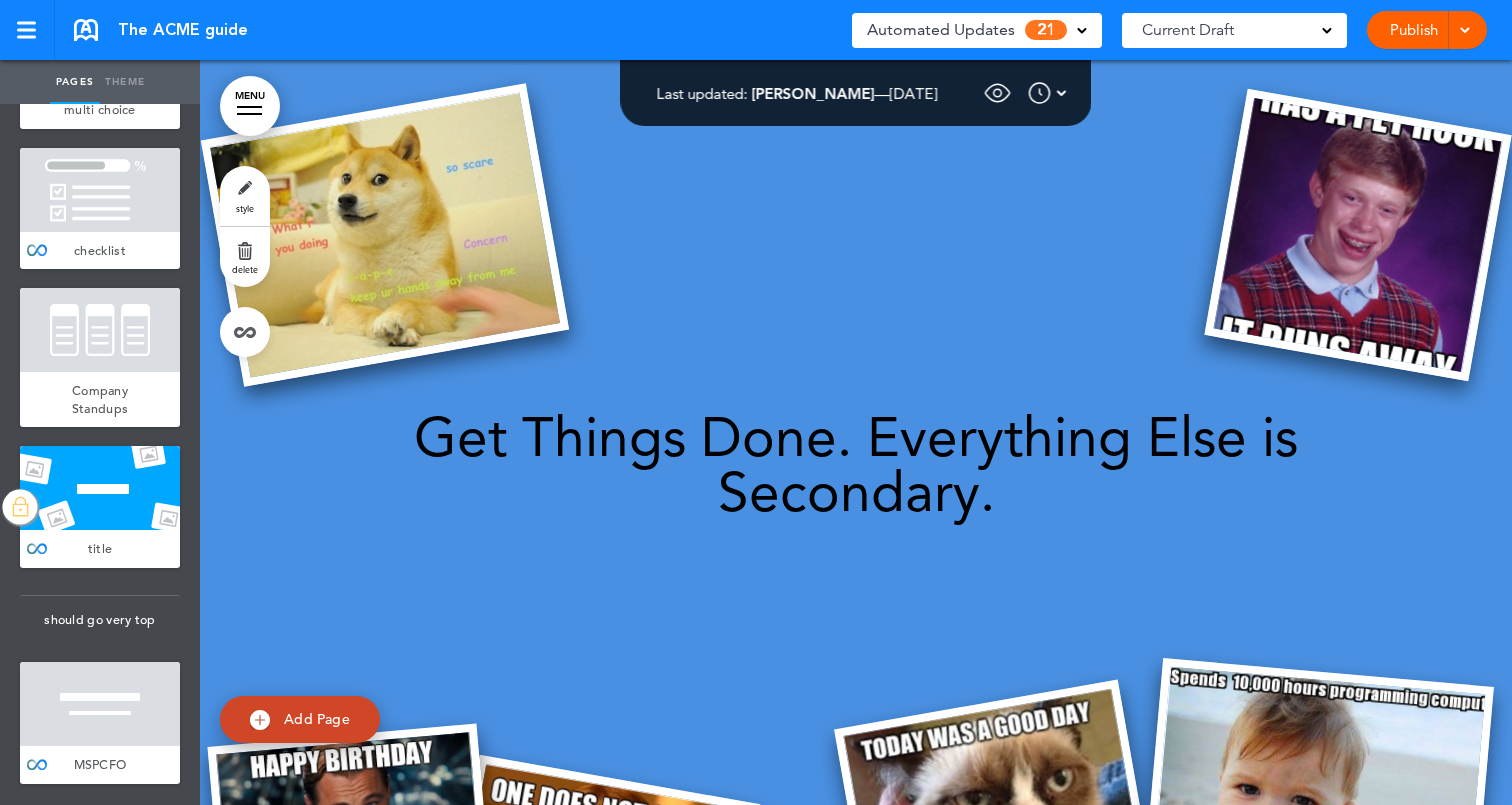 click on "Get Things Done. Everything Else is Secondary." at bounding box center (856, 465) 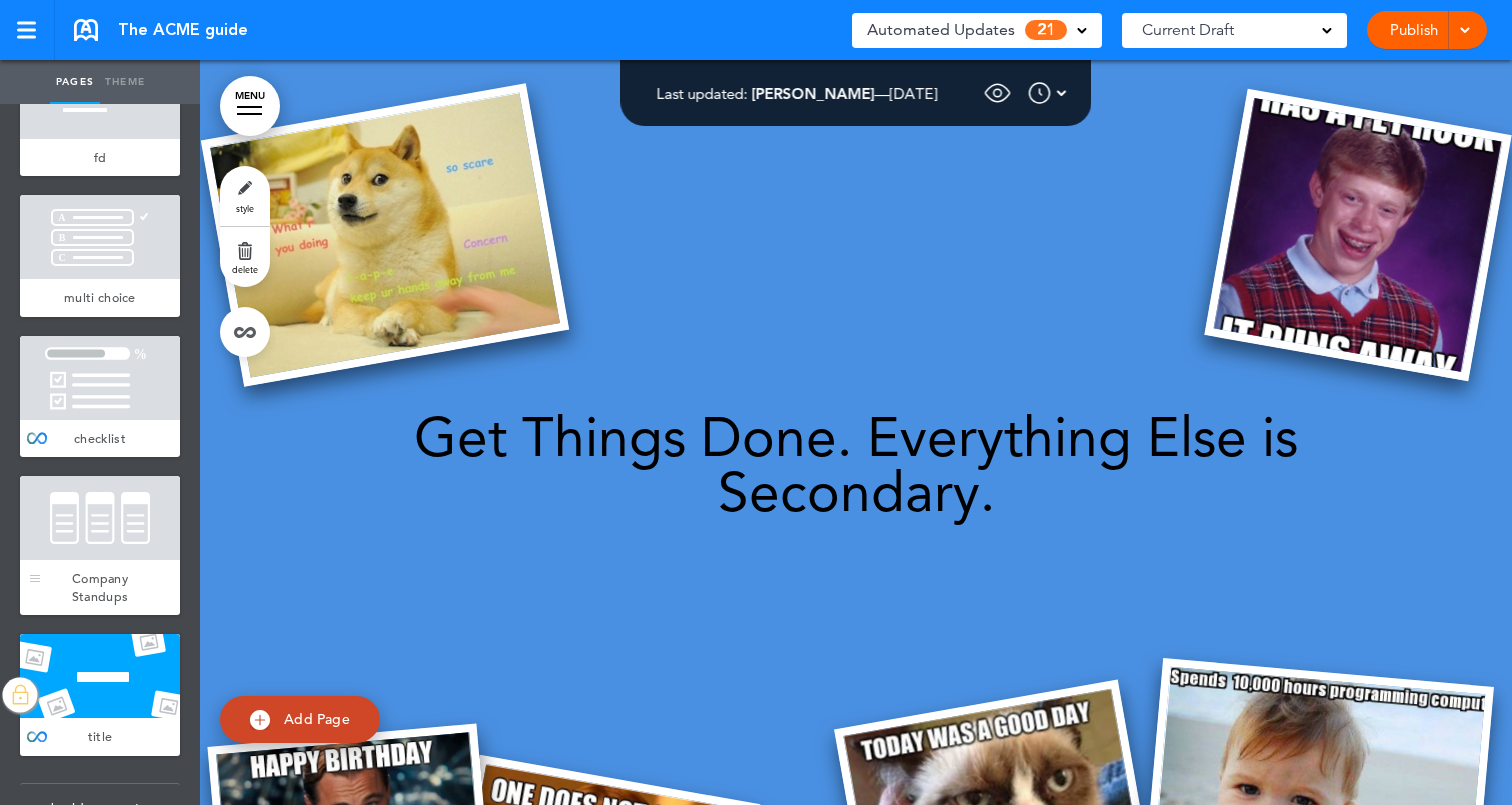 scroll, scrollTop: 0, scrollLeft: 0, axis: both 